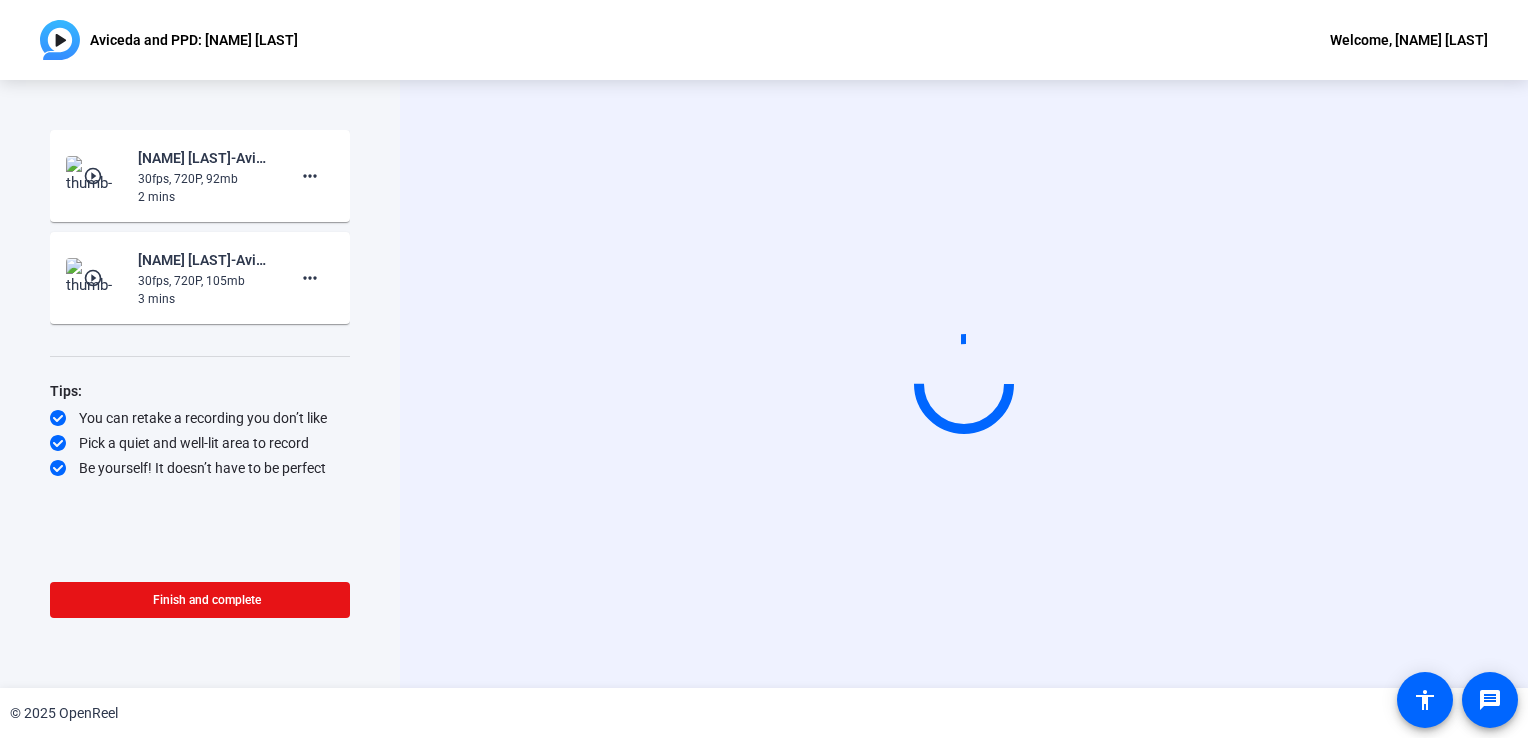scroll, scrollTop: 0, scrollLeft: 0, axis: both 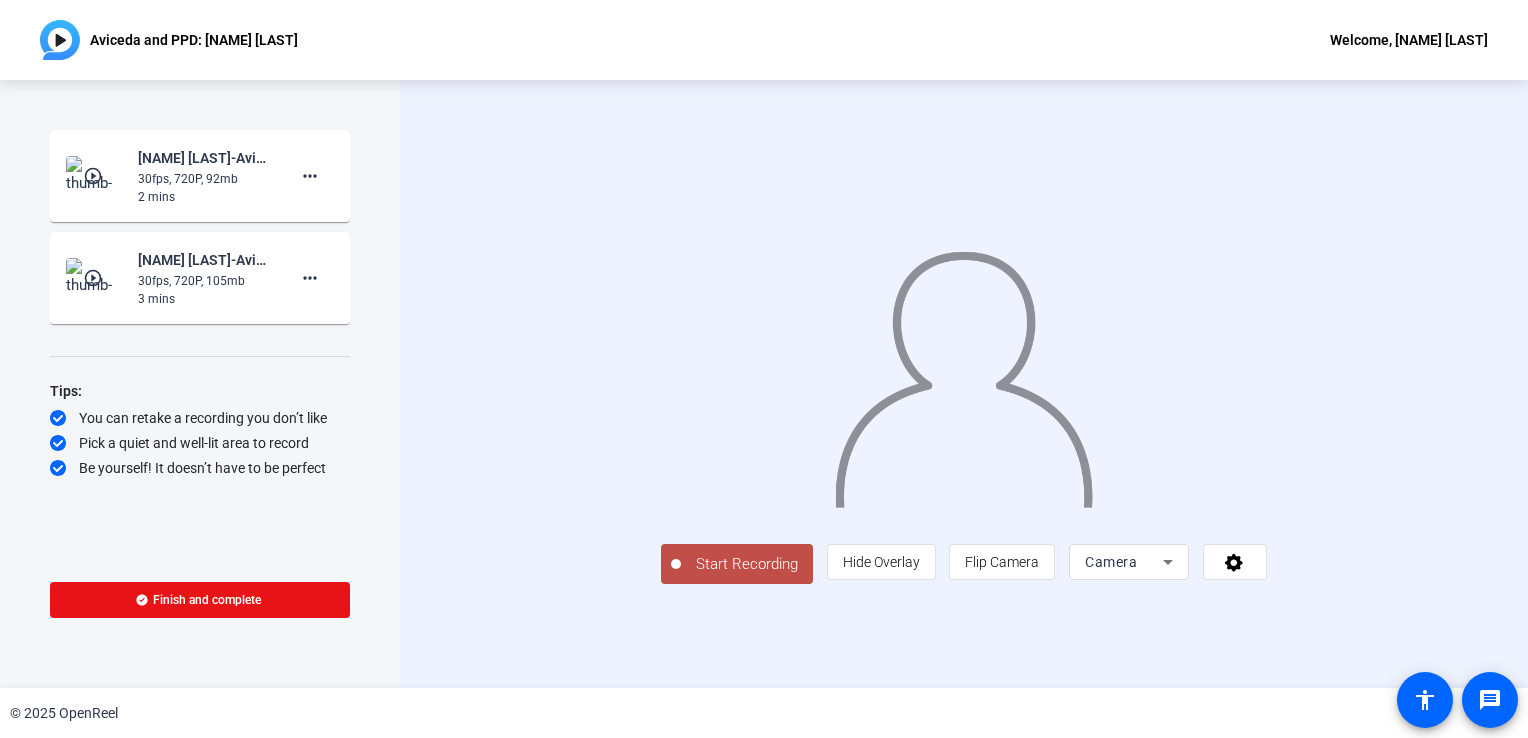 drag, startPoint x: 481, startPoint y: 349, endPoint x: 456, endPoint y: 374, distance: 35.35534 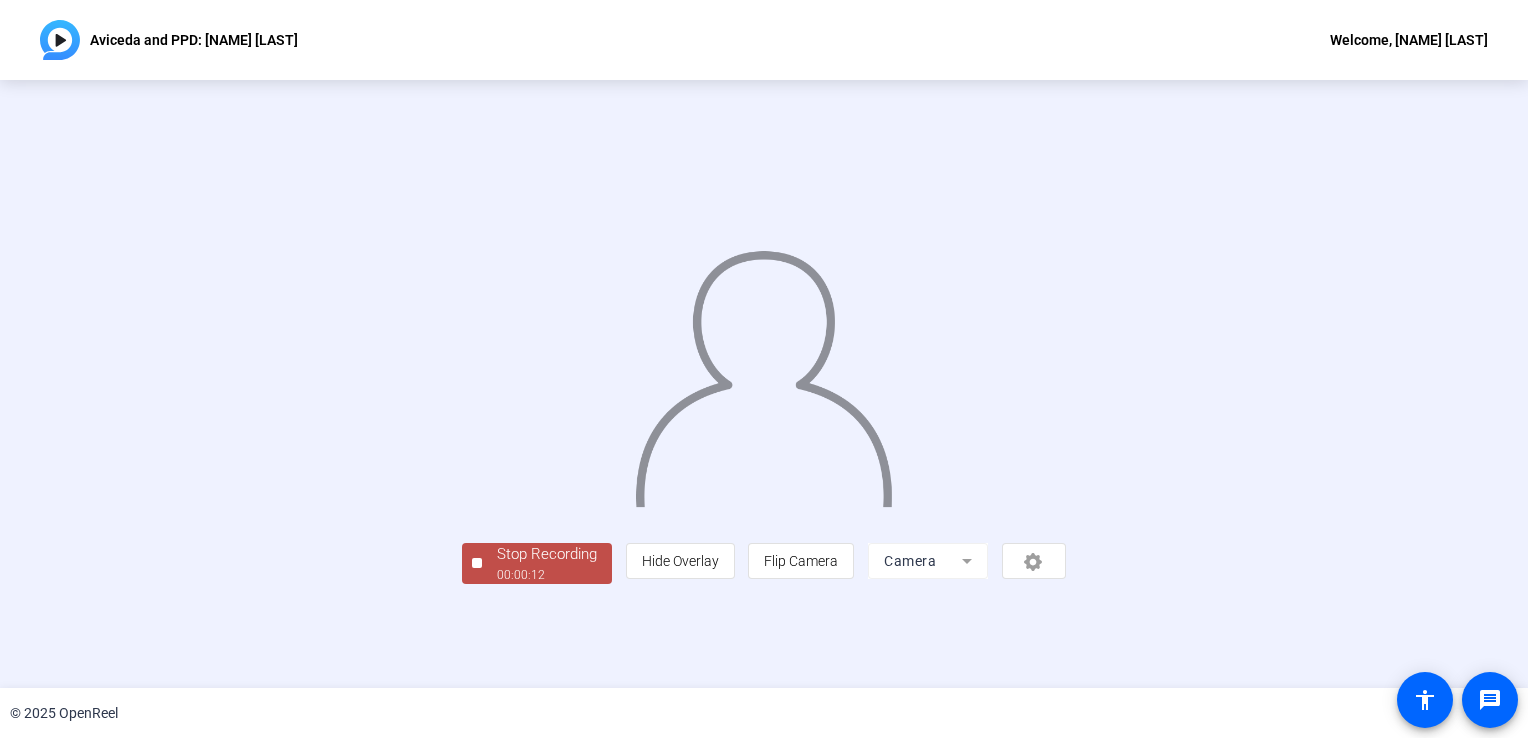scroll, scrollTop: 56, scrollLeft: 0, axis: vertical 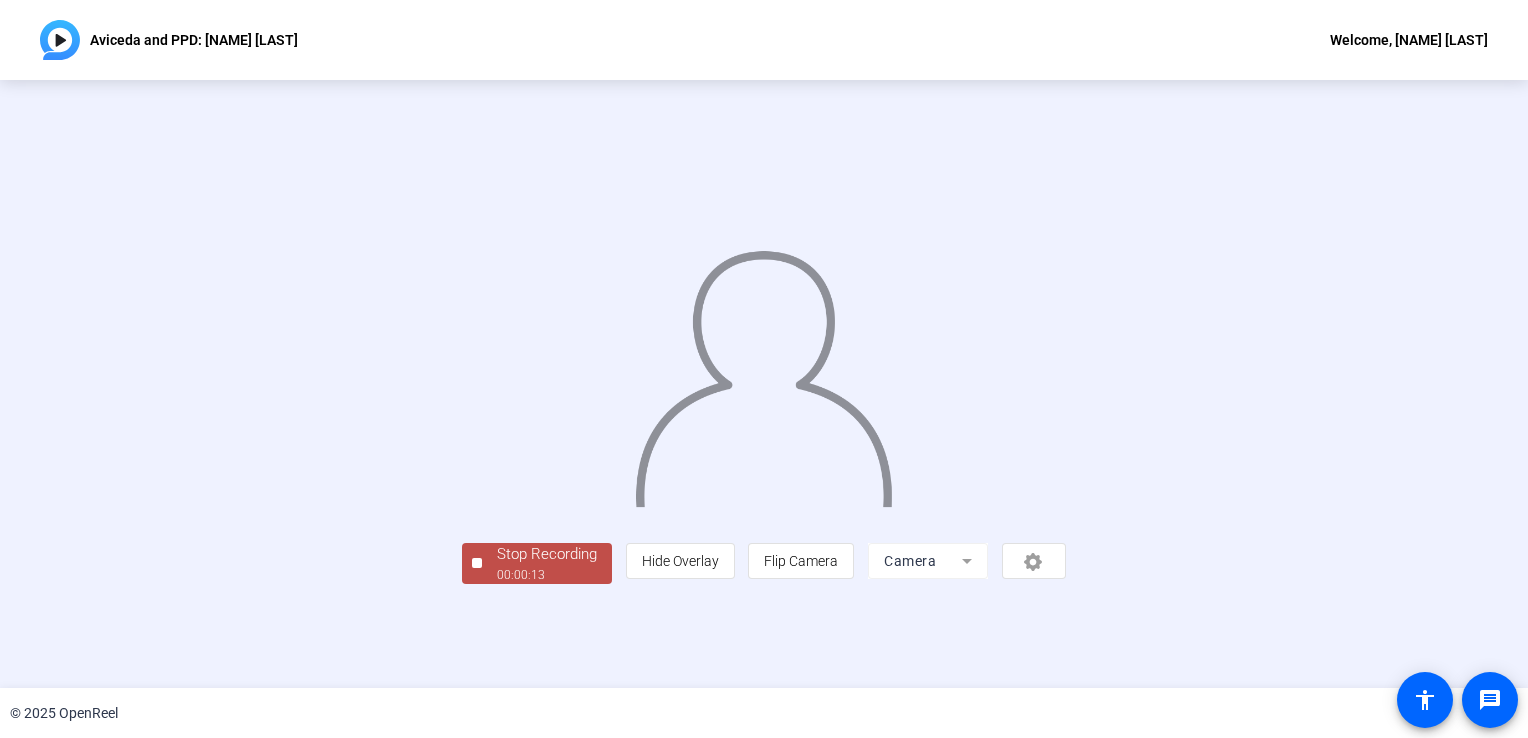 click on "00:00:13" 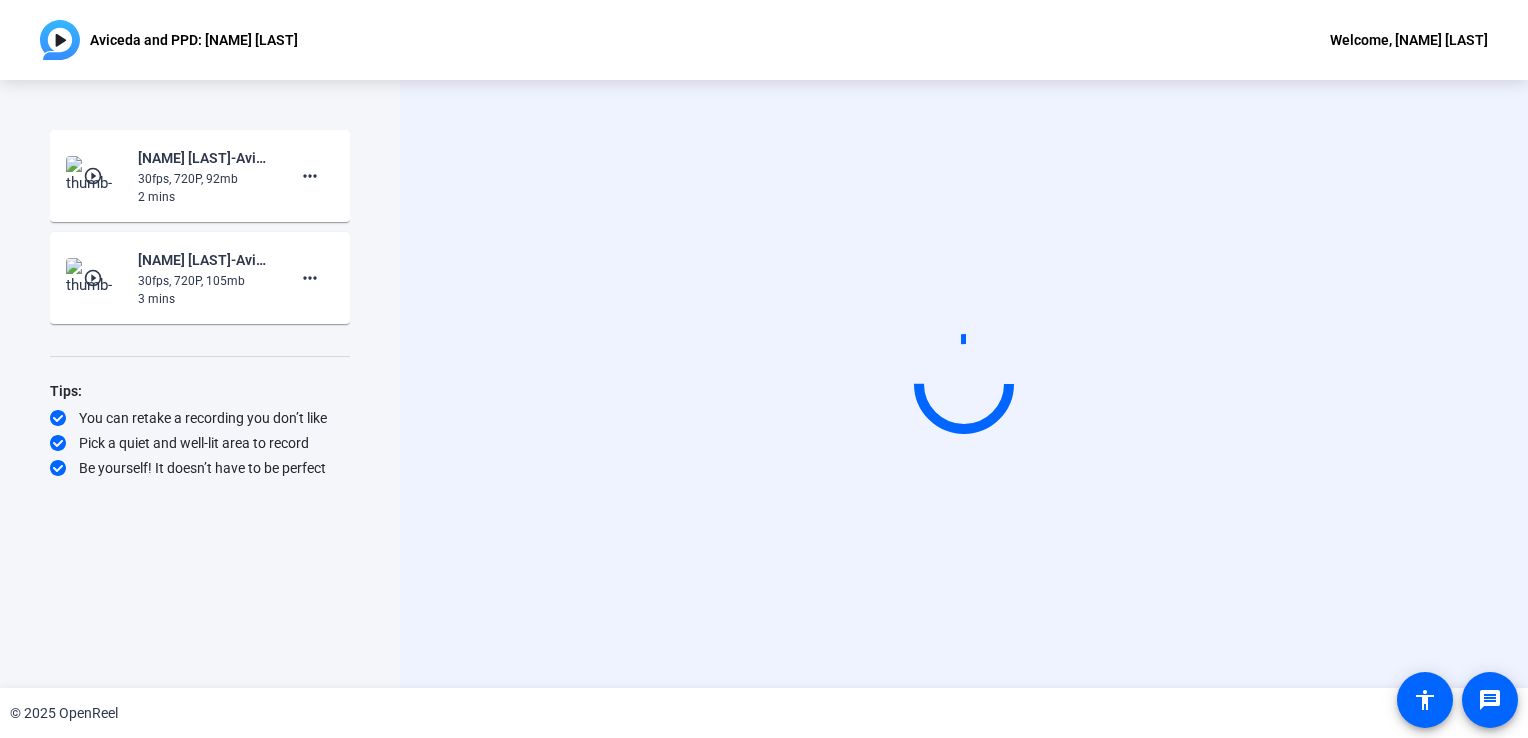 scroll, scrollTop: 0, scrollLeft: 0, axis: both 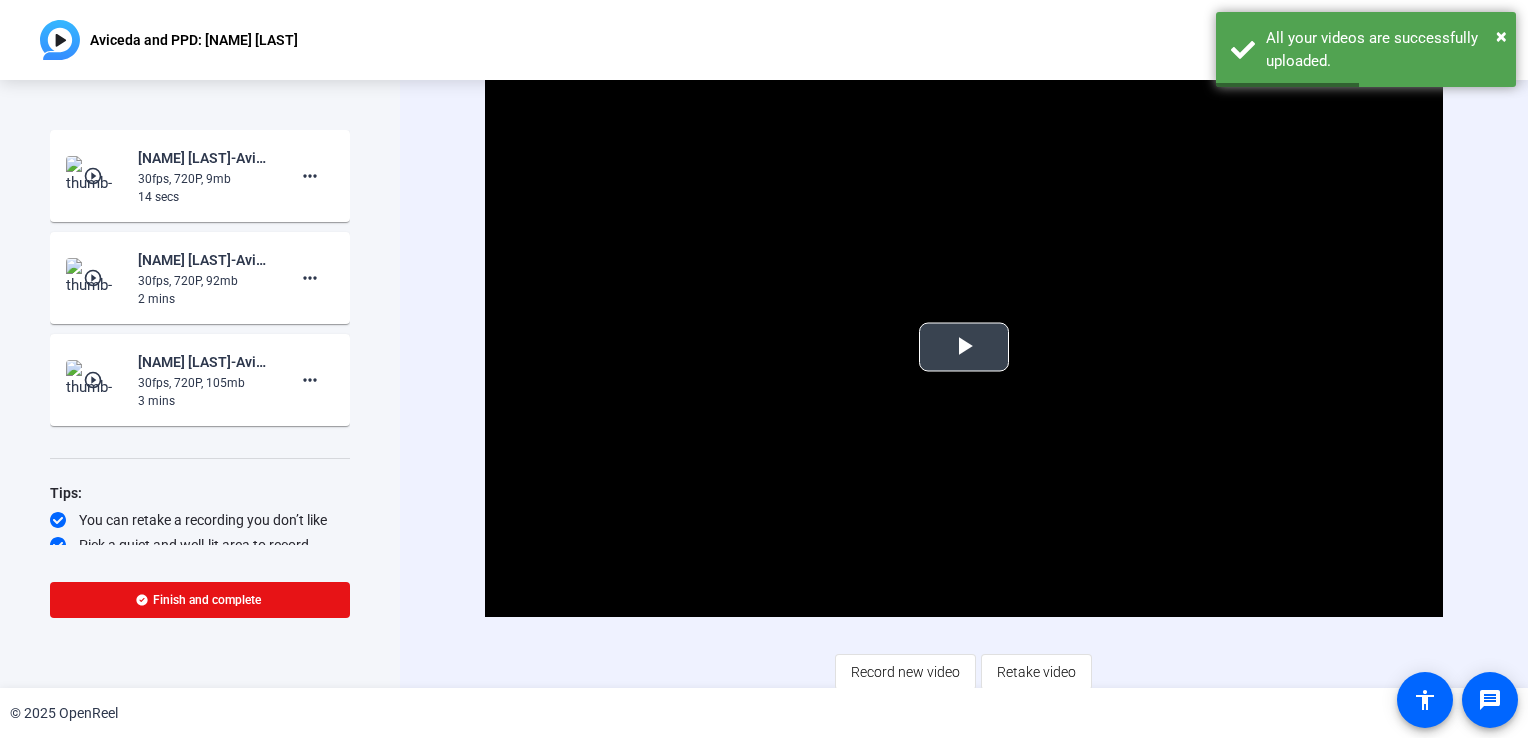 click at bounding box center [964, 347] 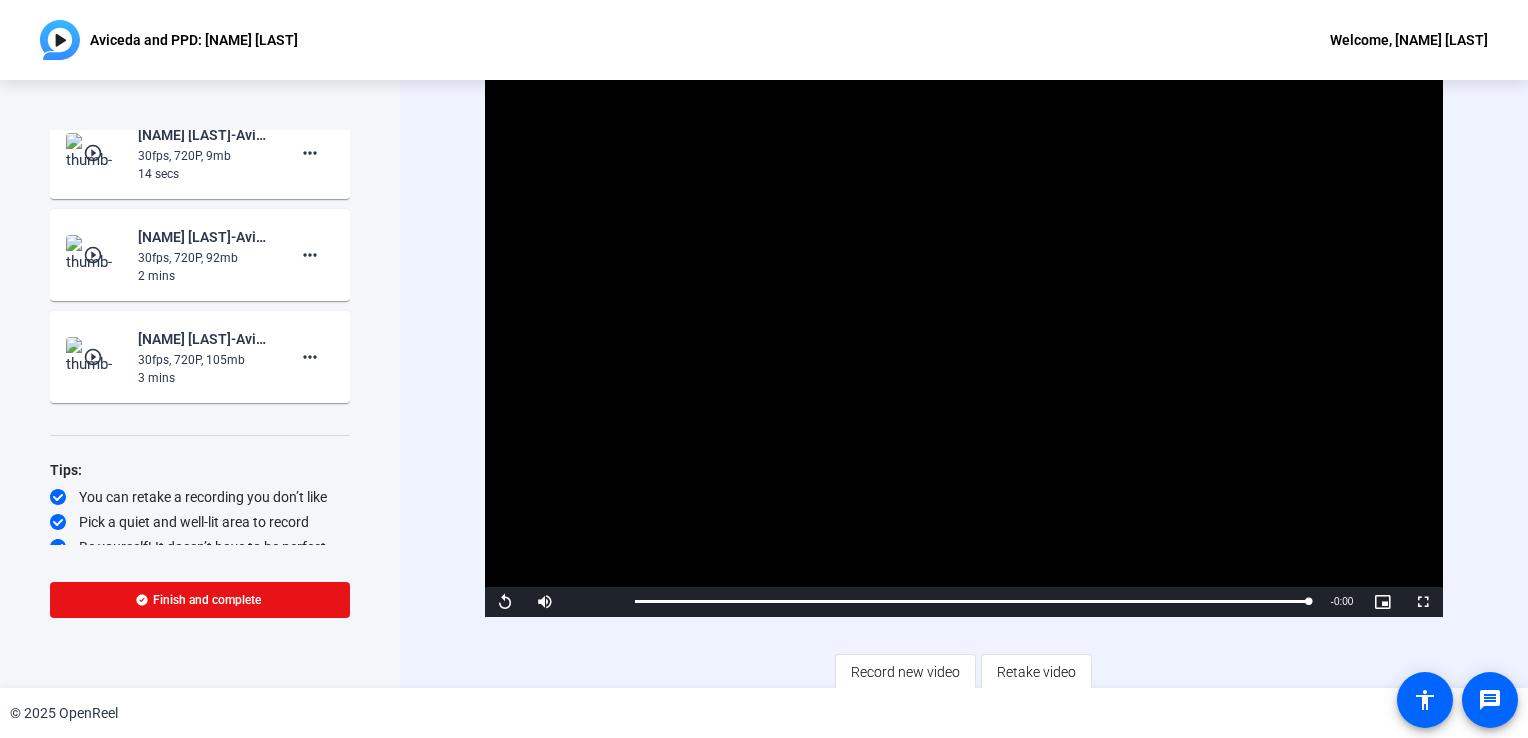 scroll, scrollTop: 34, scrollLeft: 0, axis: vertical 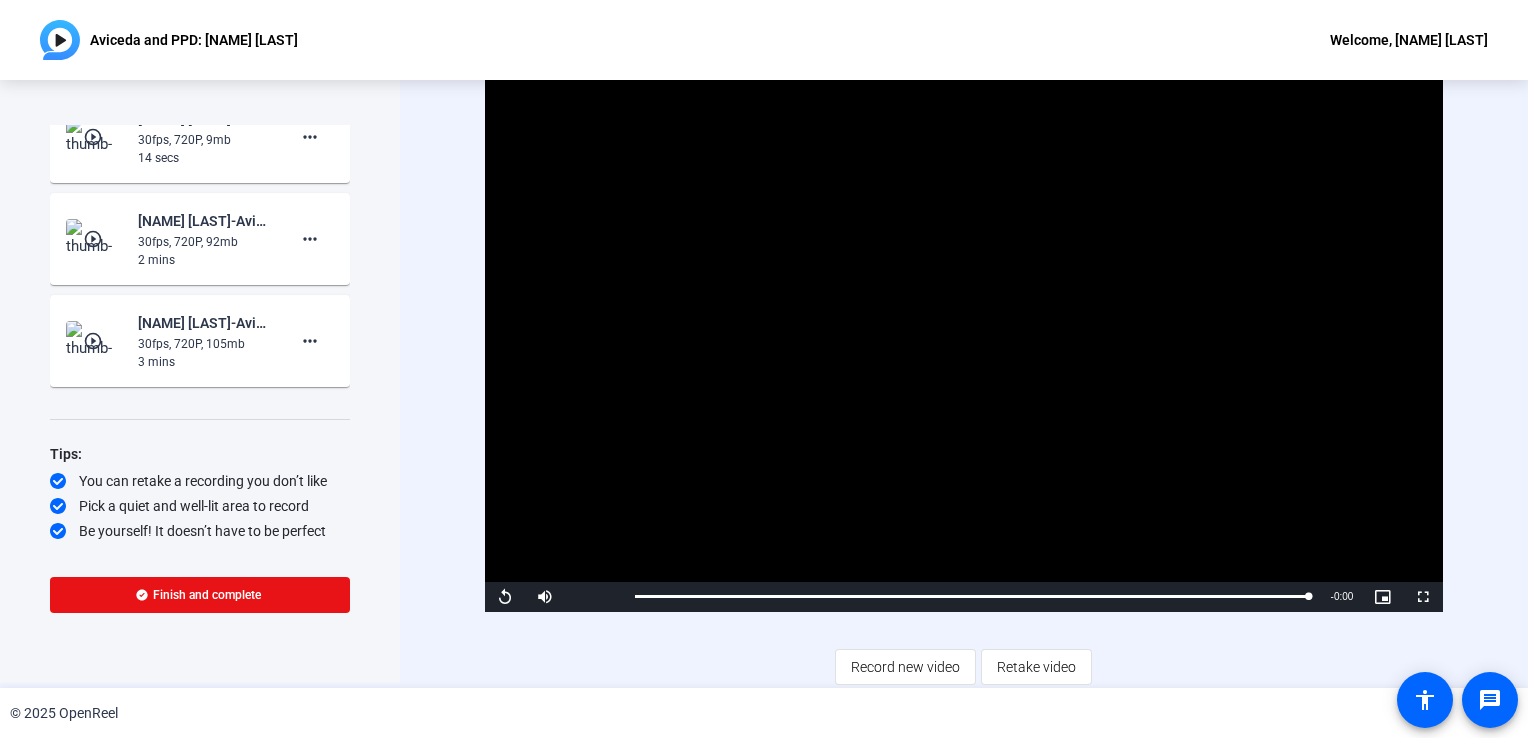 click at bounding box center [964, 342] 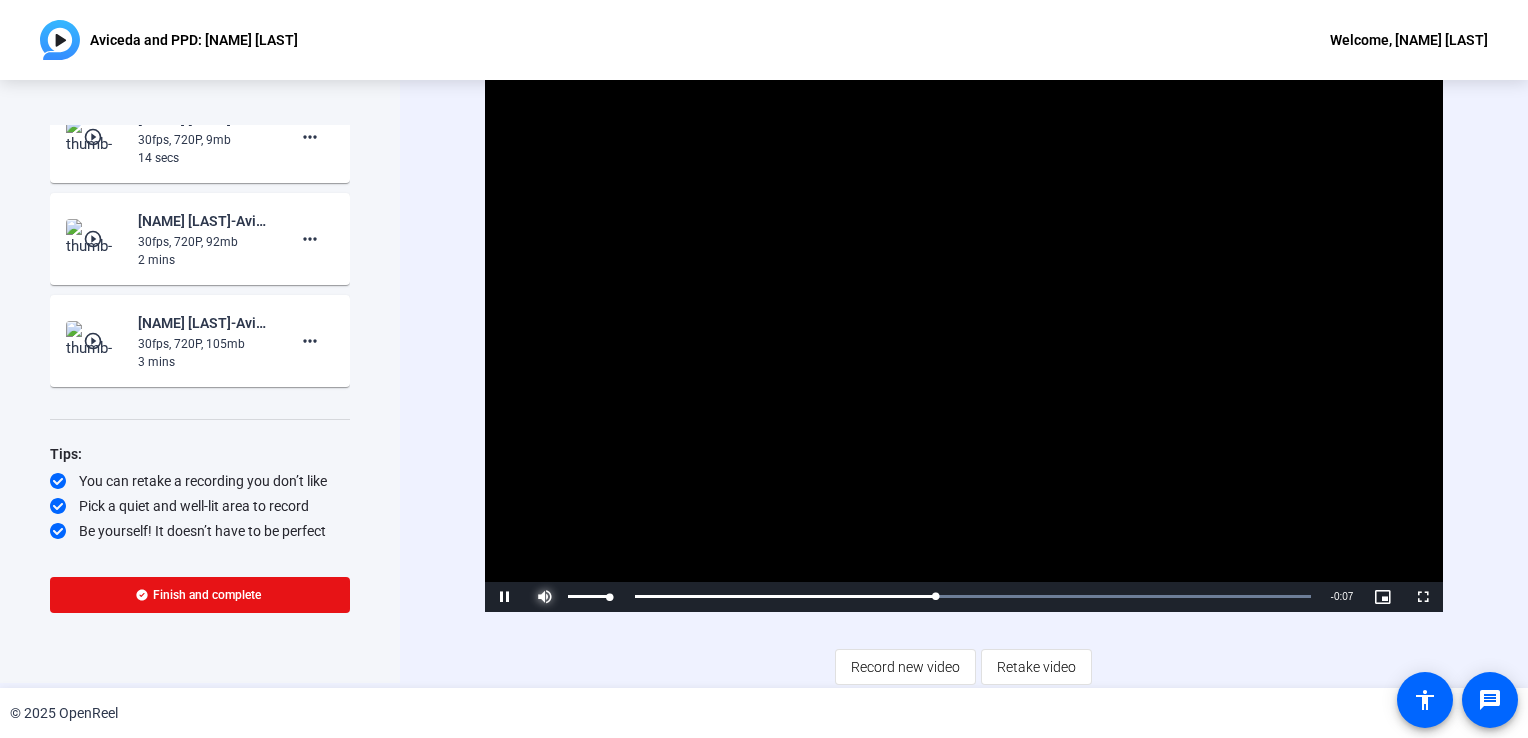 click at bounding box center [545, 597] 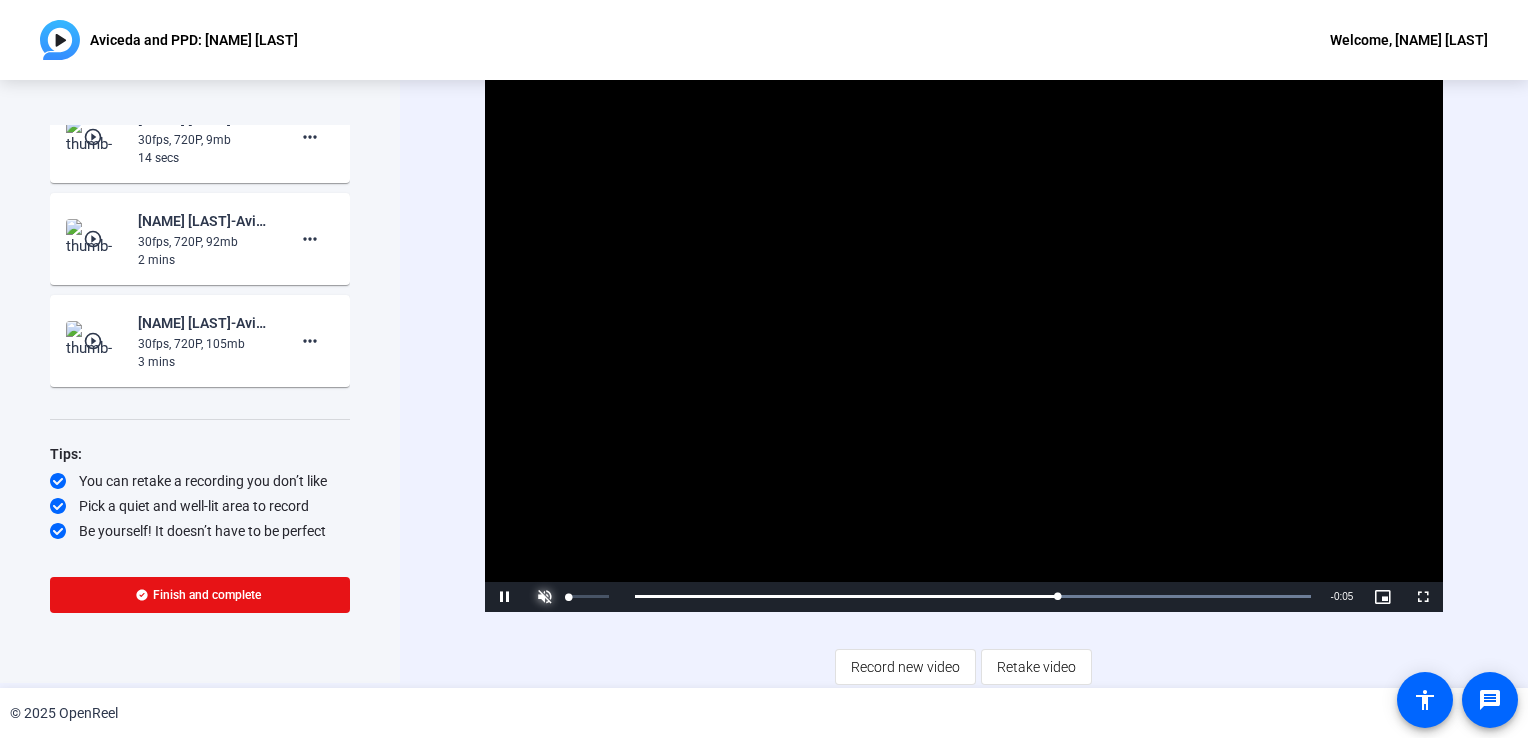 click at bounding box center [545, 597] 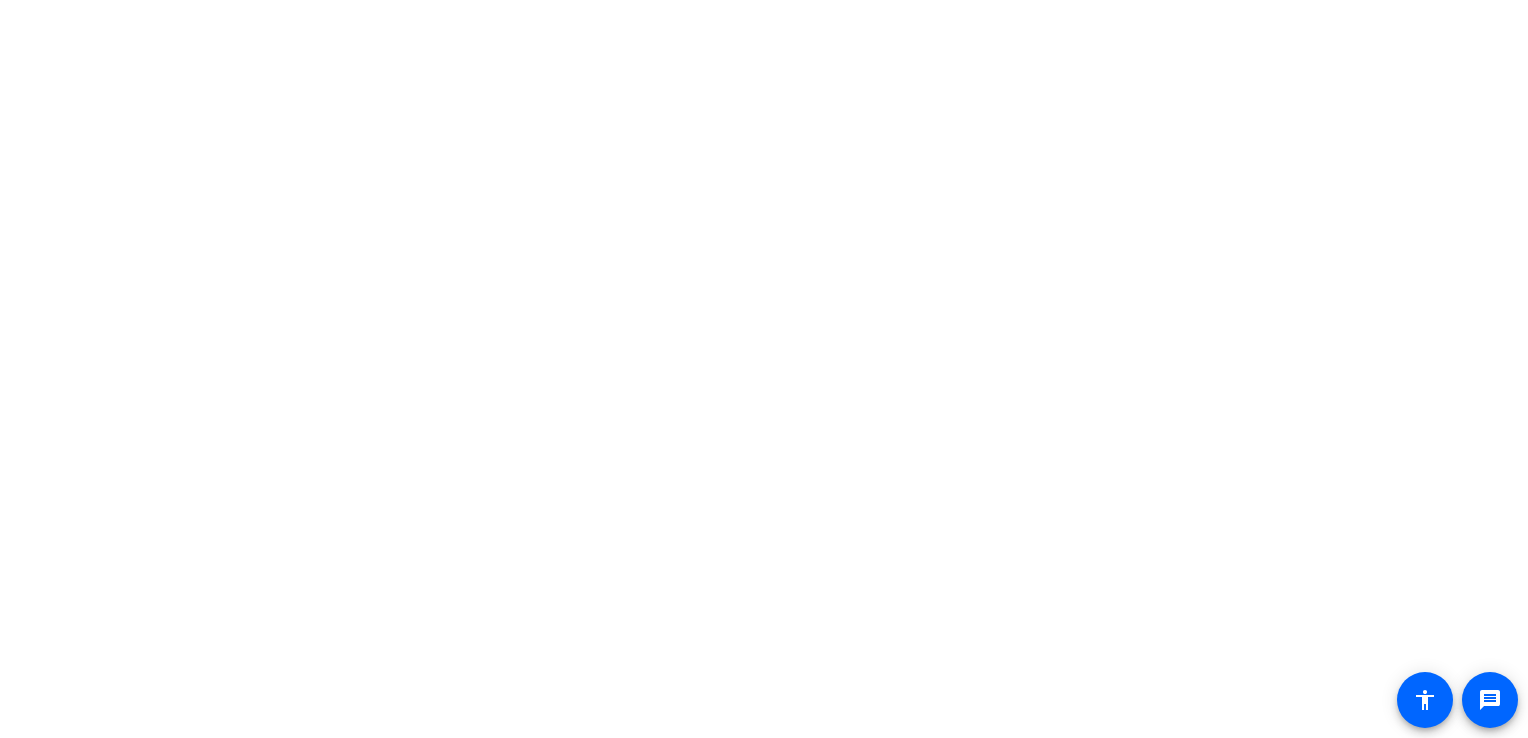 scroll, scrollTop: 0, scrollLeft: 0, axis: both 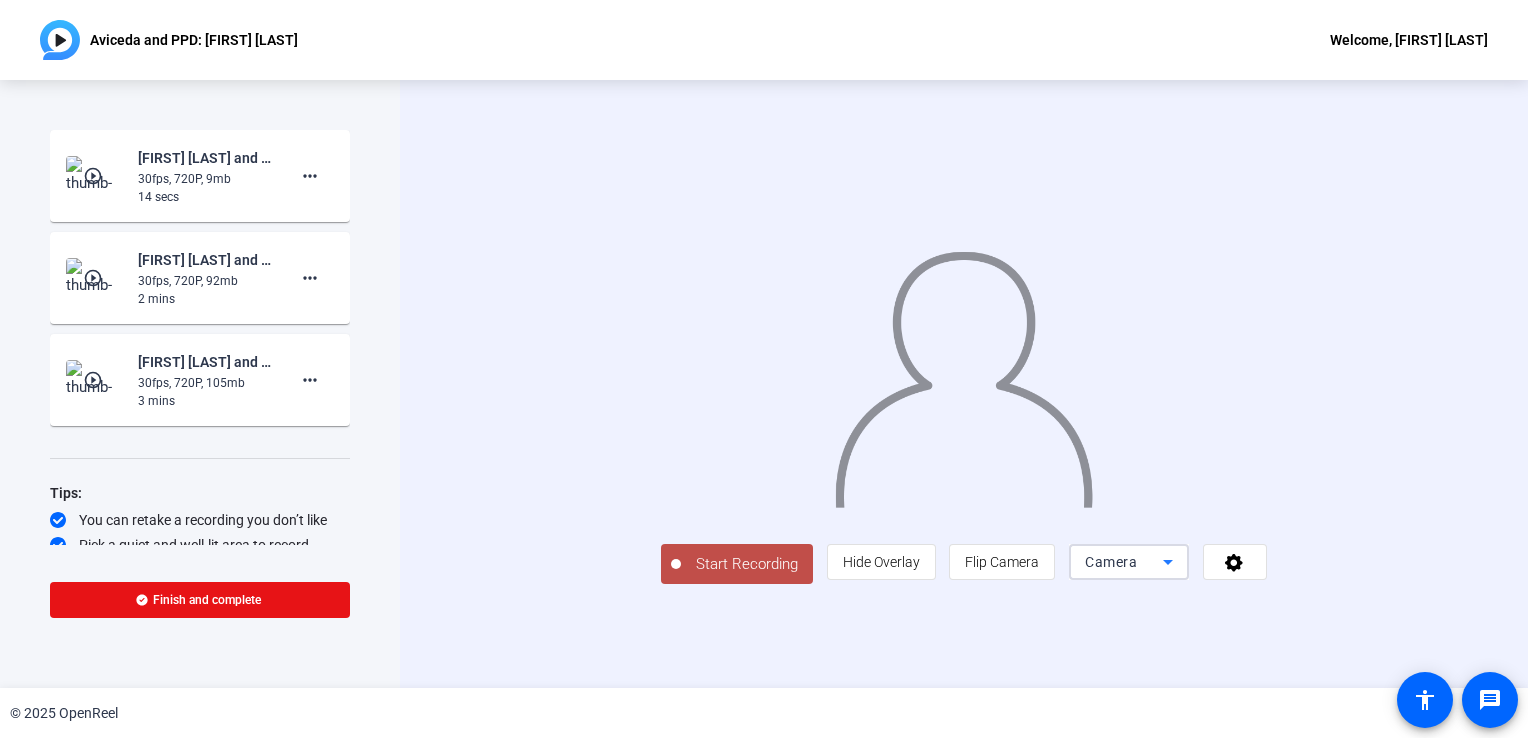 click 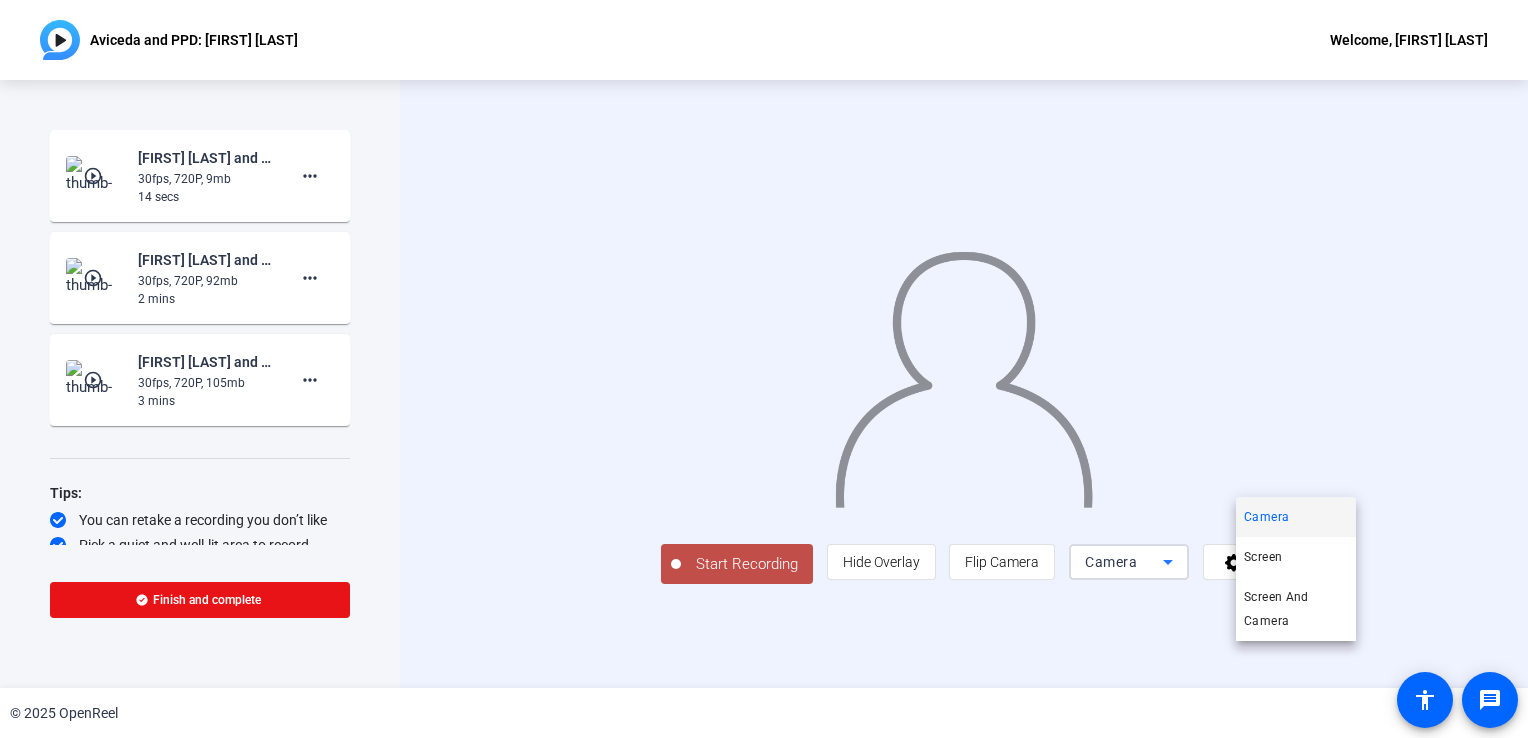 click at bounding box center [764, 369] 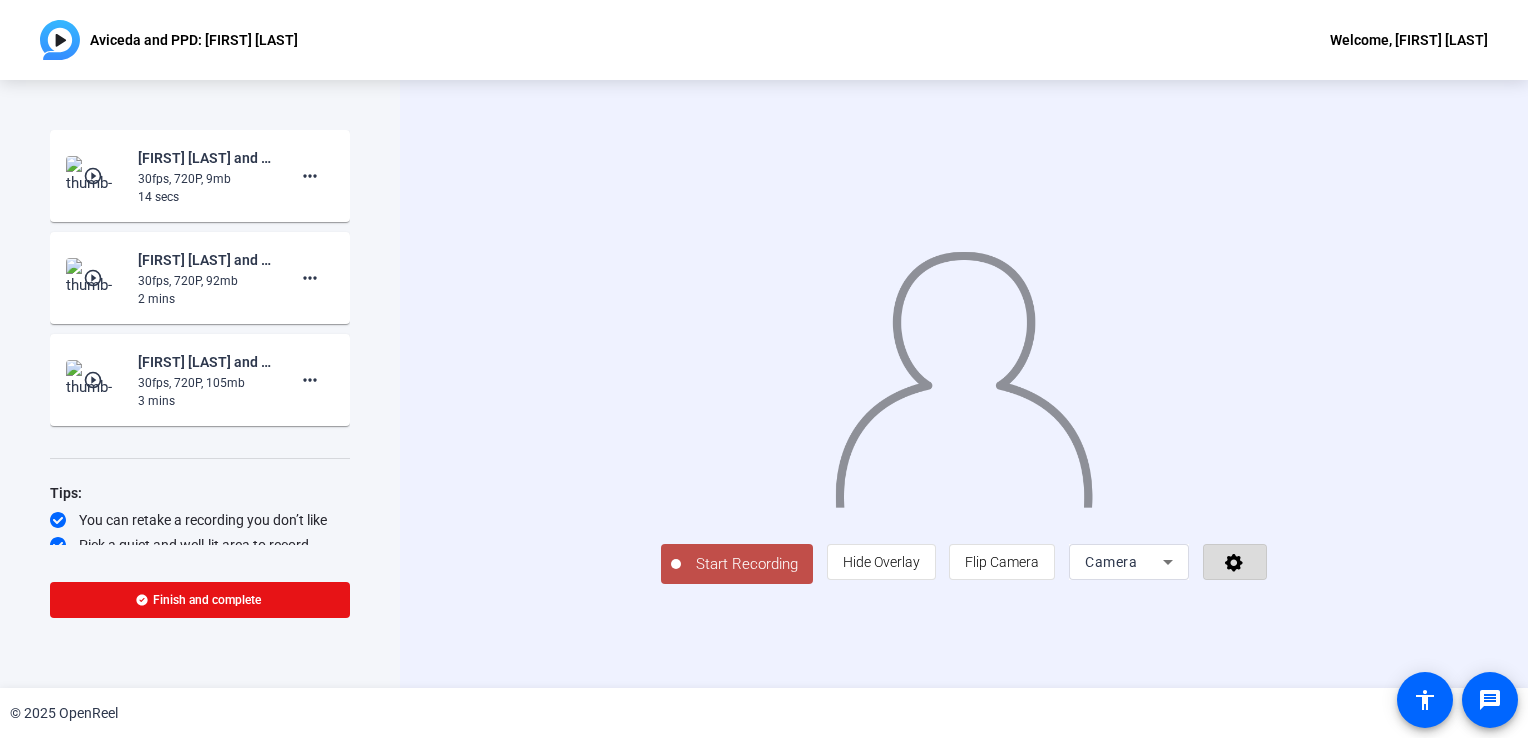 click 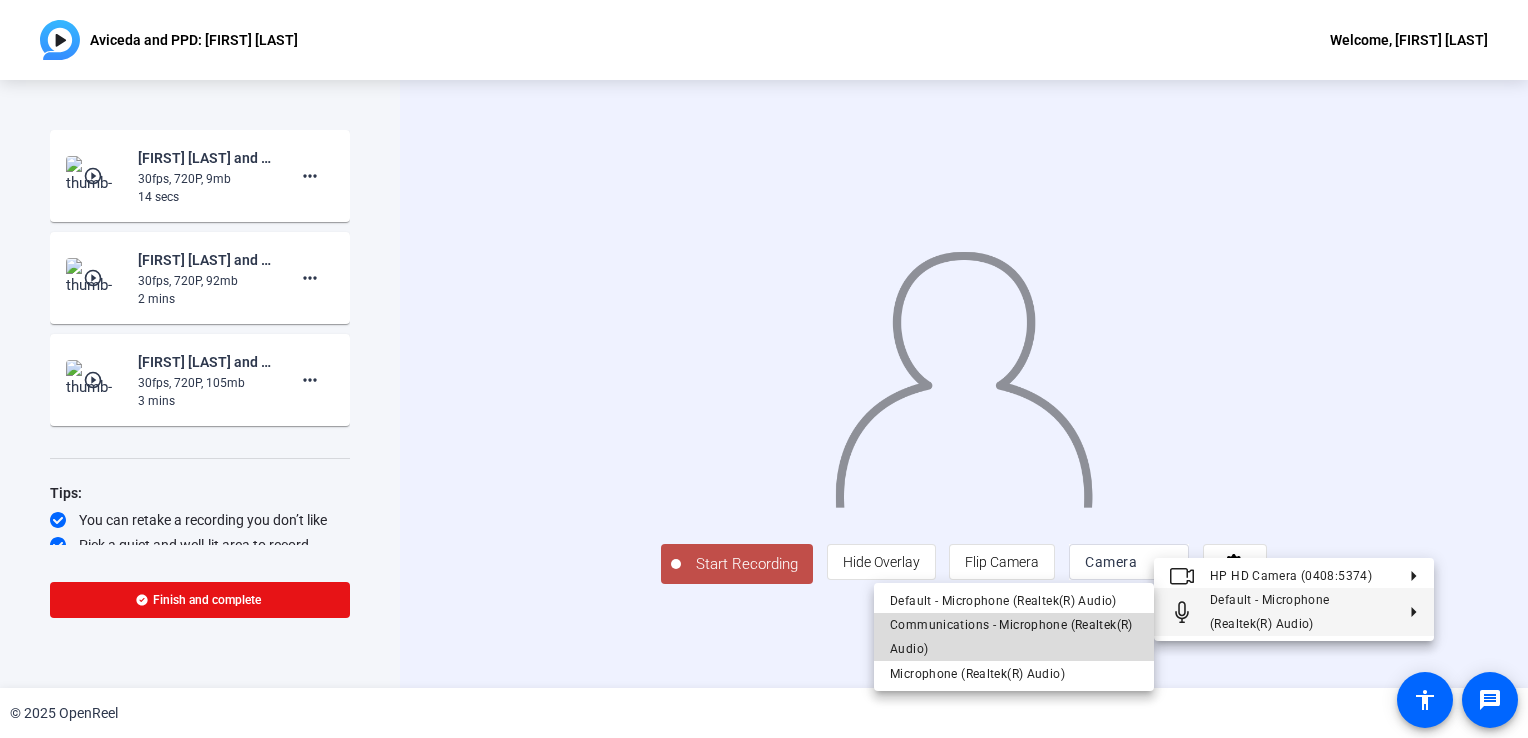 click on "Communications - Microphone (Realtek(R) Audio)" at bounding box center (1014, 637) 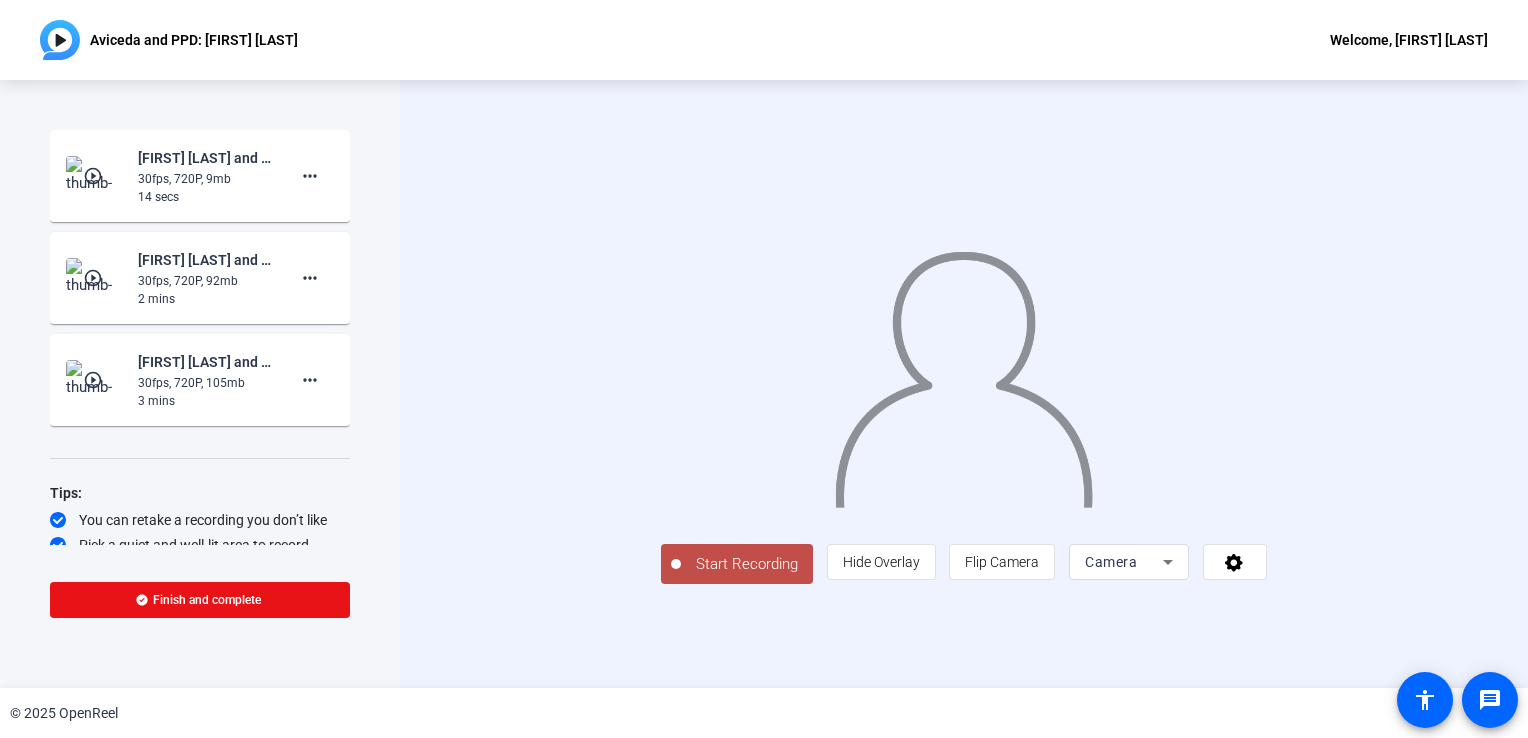 click on "Start Recording" 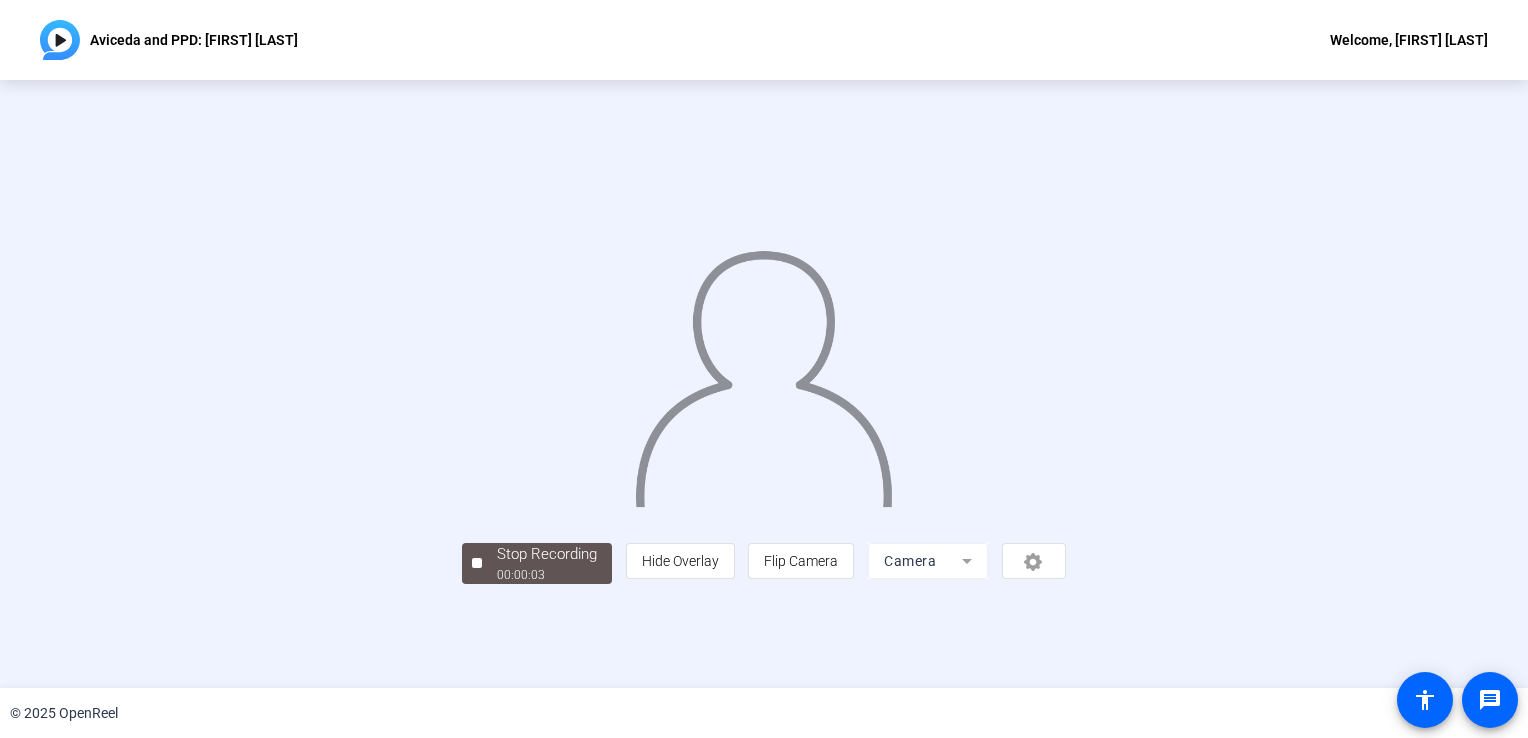 scroll, scrollTop: 56, scrollLeft: 0, axis: vertical 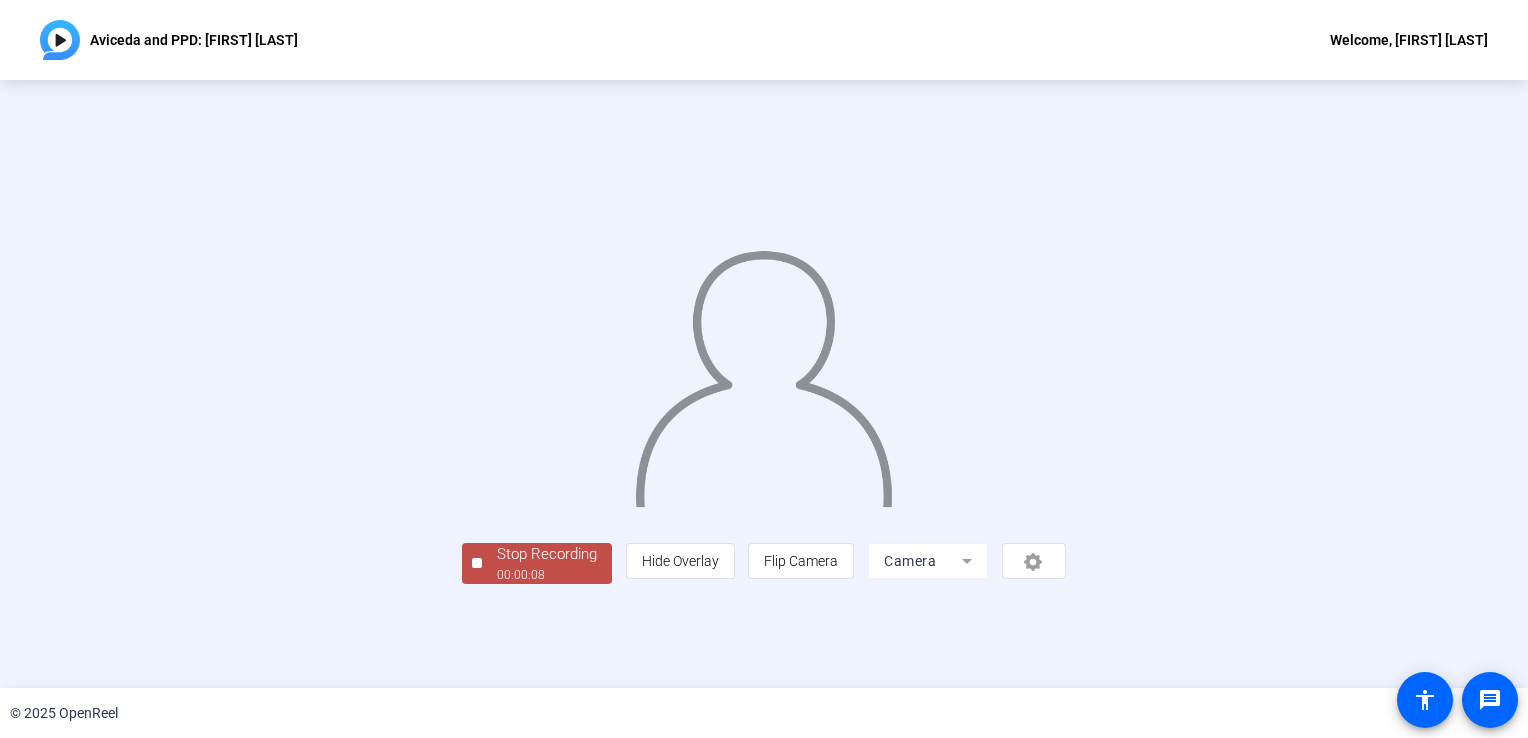 click on "Stop Recording" 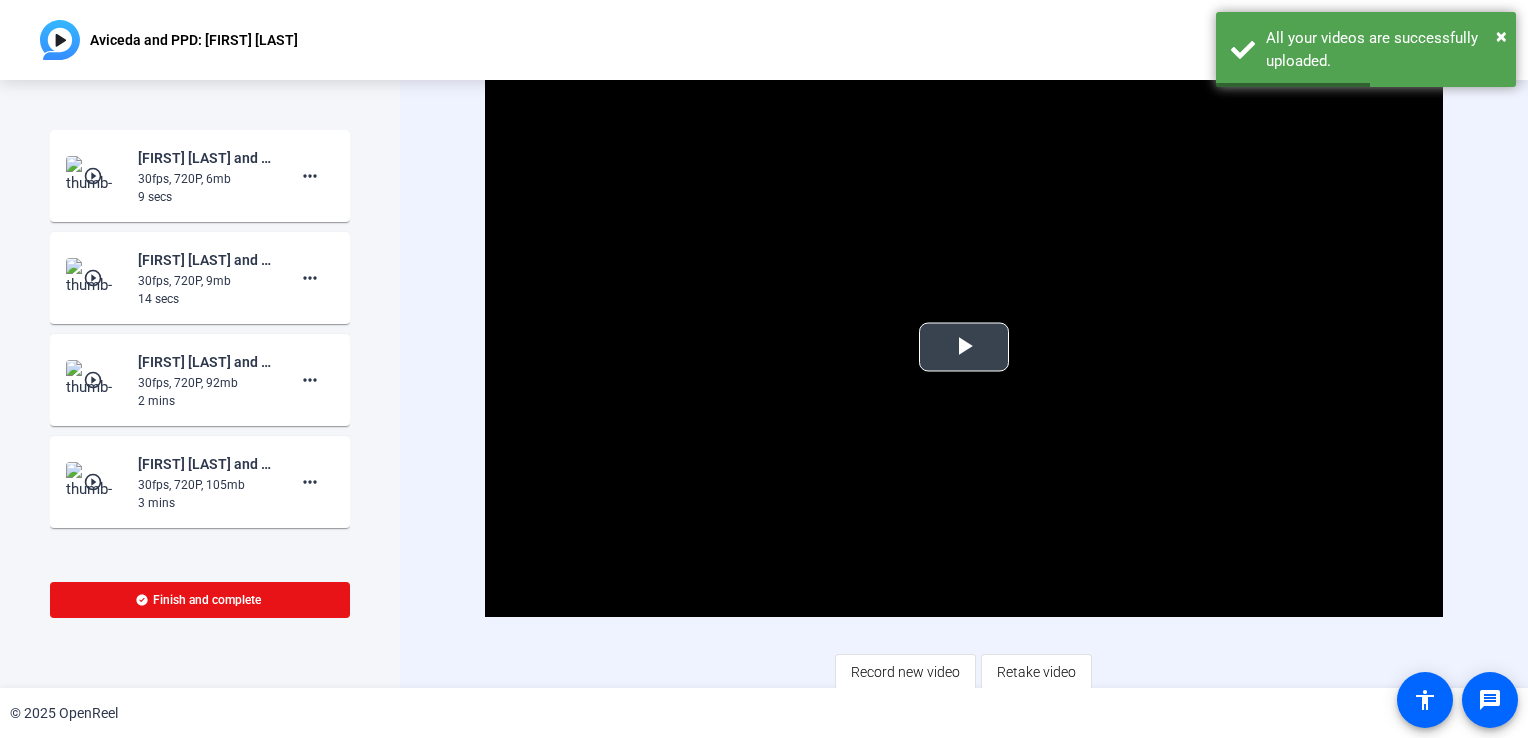 click at bounding box center (964, 347) 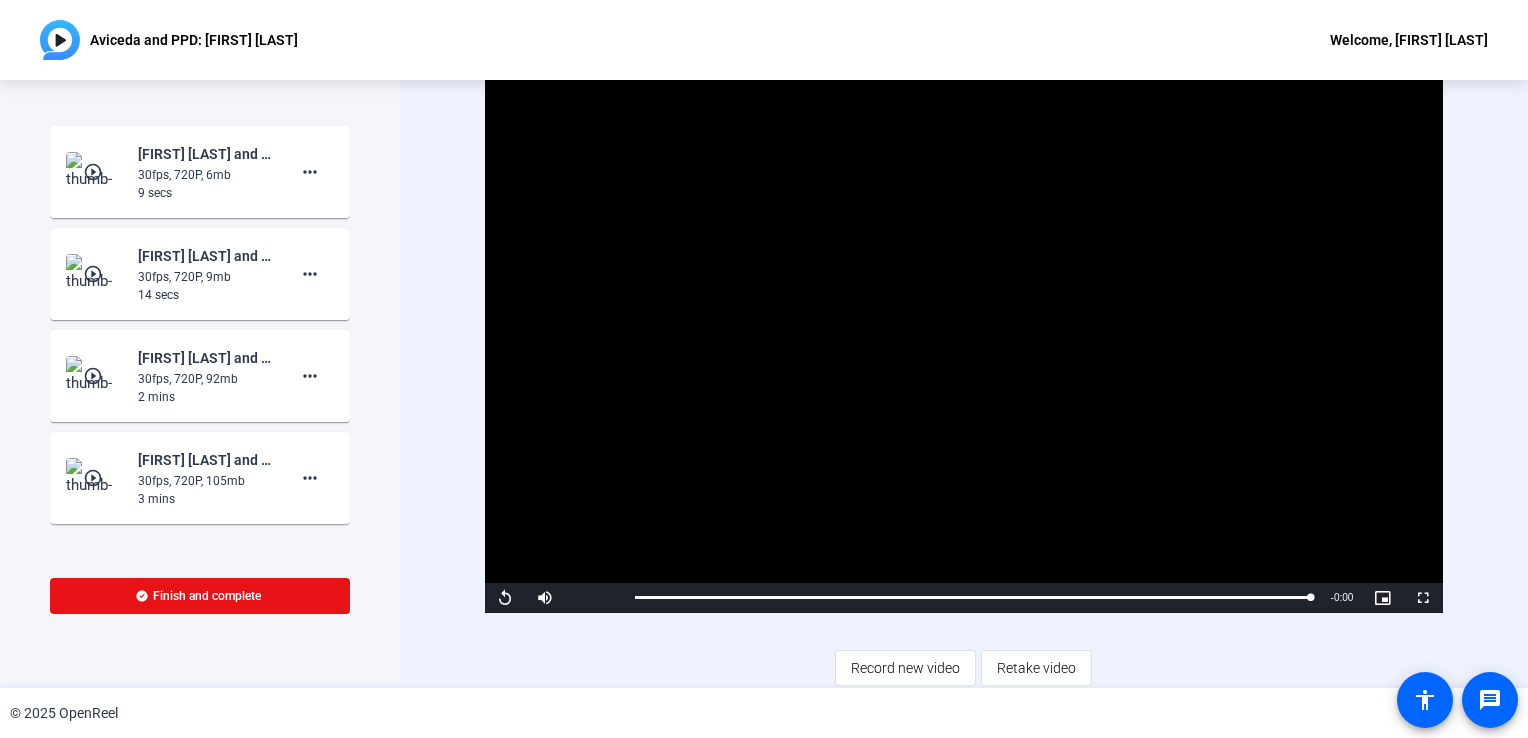 scroll, scrollTop: 5, scrollLeft: 0, axis: vertical 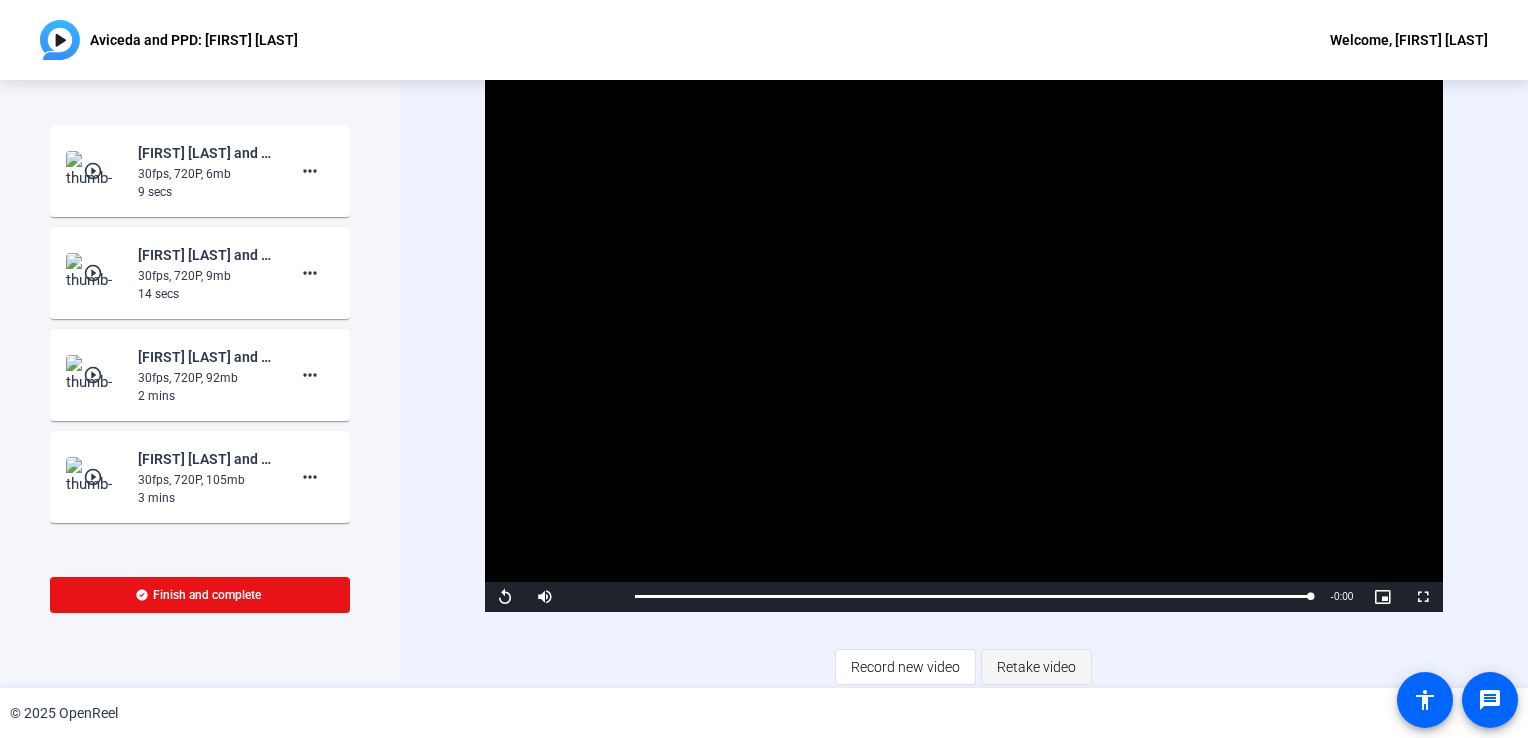 click on "Retake video" 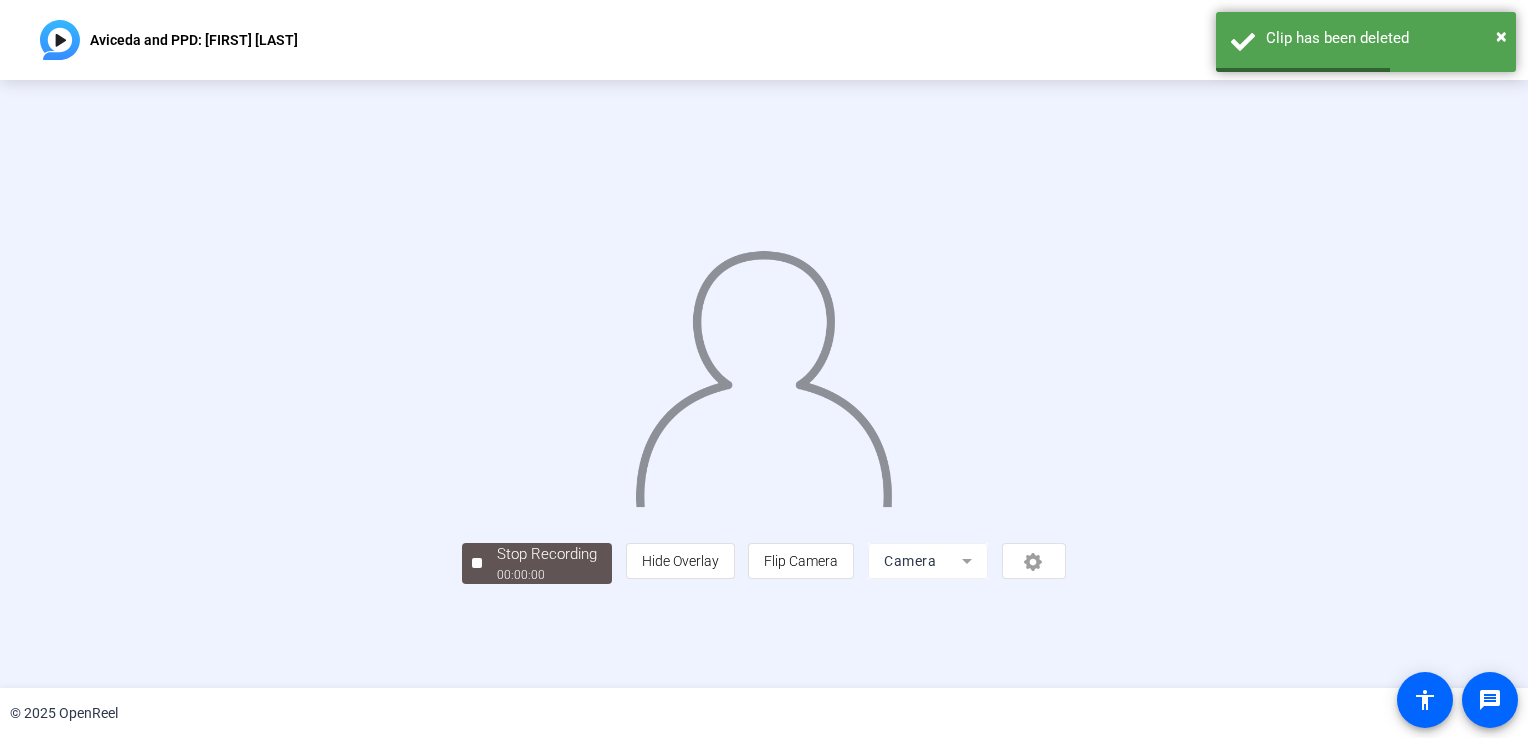 scroll, scrollTop: 56, scrollLeft: 0, axis: vertical 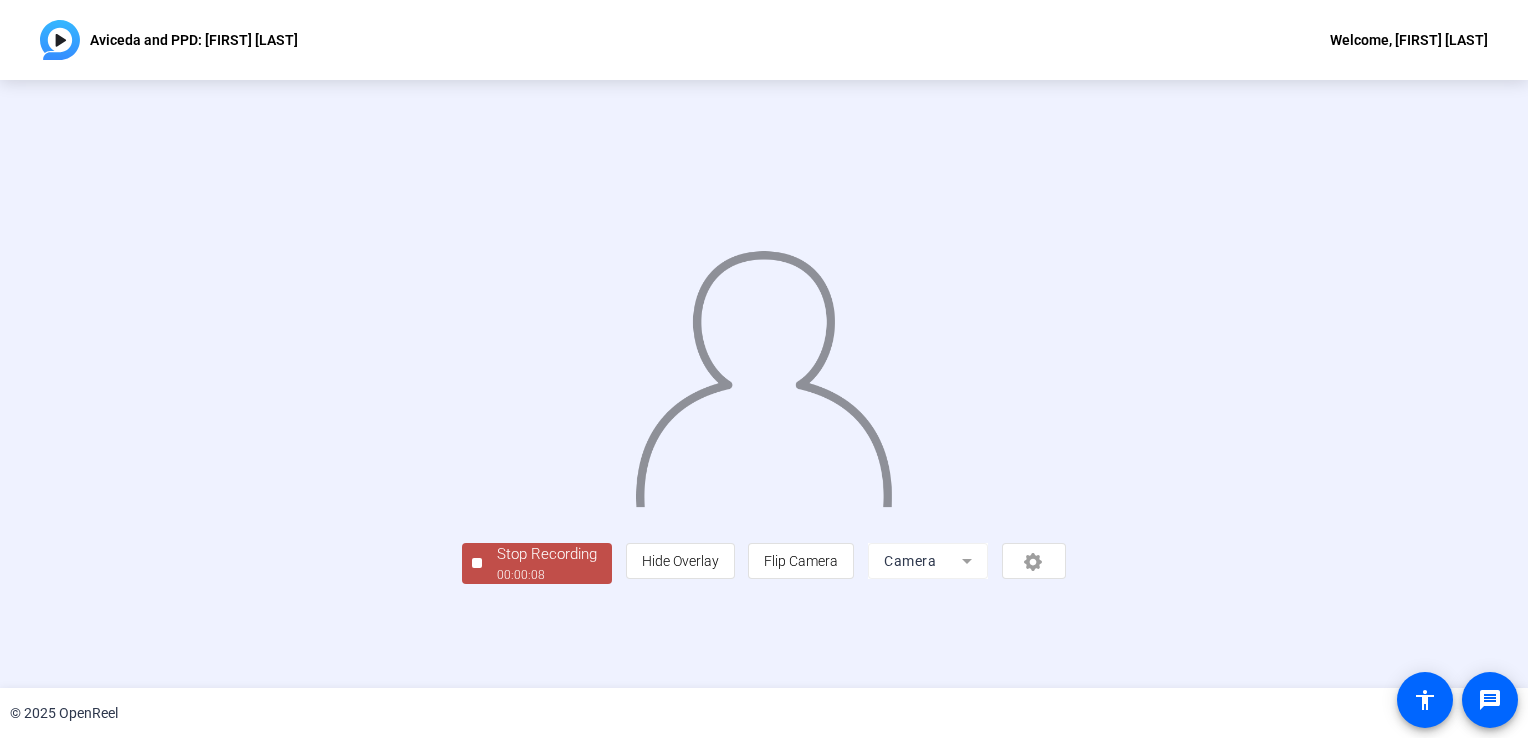 click on "Stop Recording" 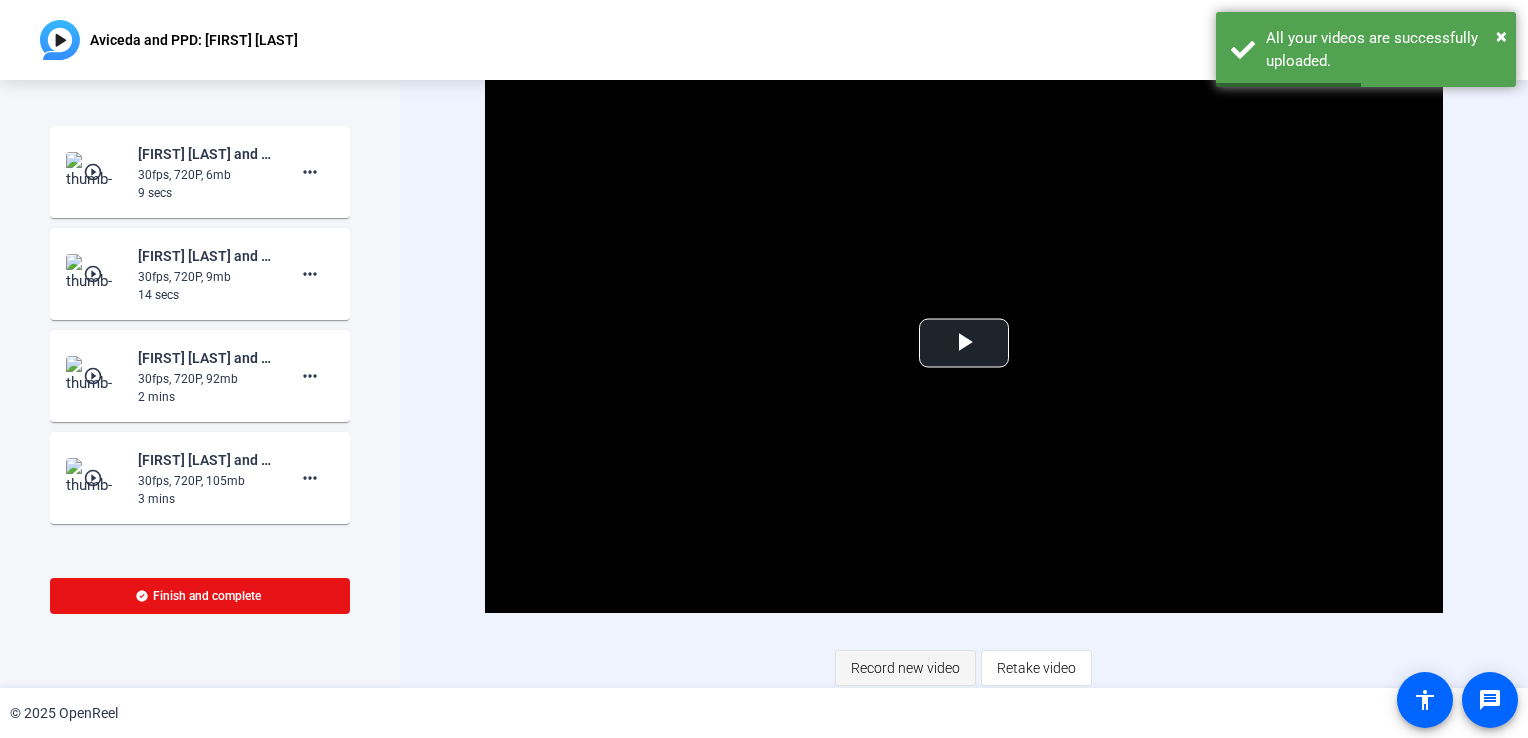 scroll, scrollTop: 5, scrollLeft: 0, axis: vertical 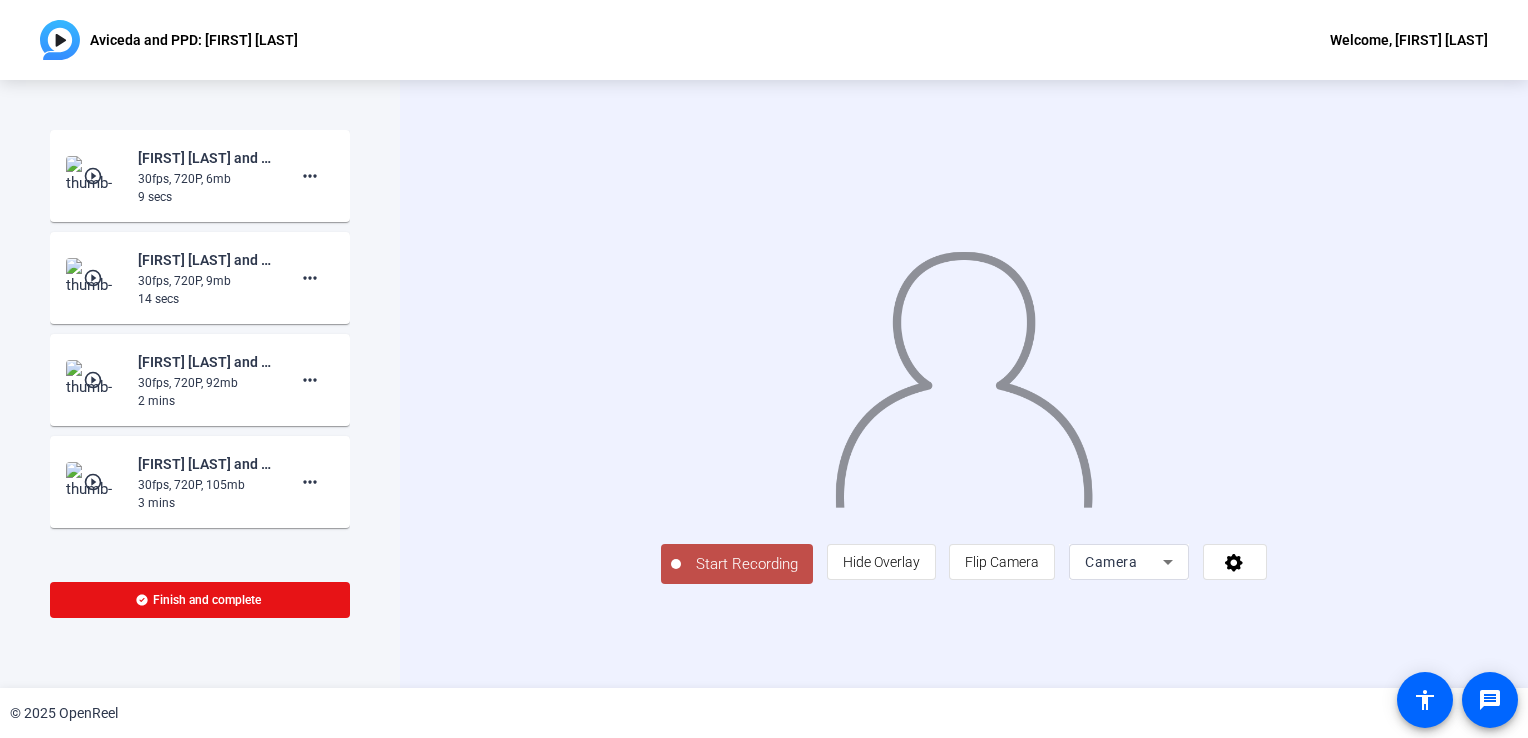 click on "Start Recording" 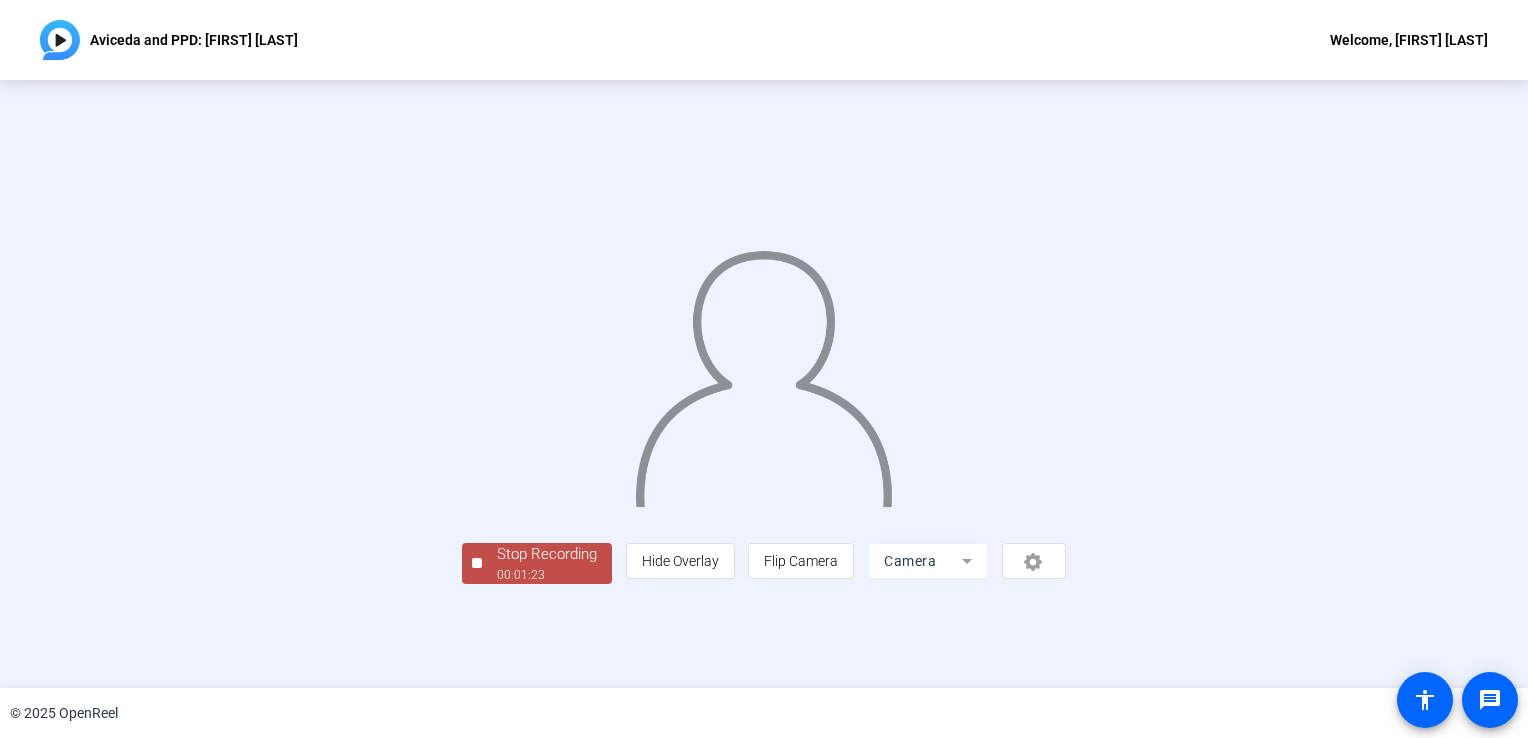 scroll, scrollTop: 56, scrollLeft: 0, axis: vertical 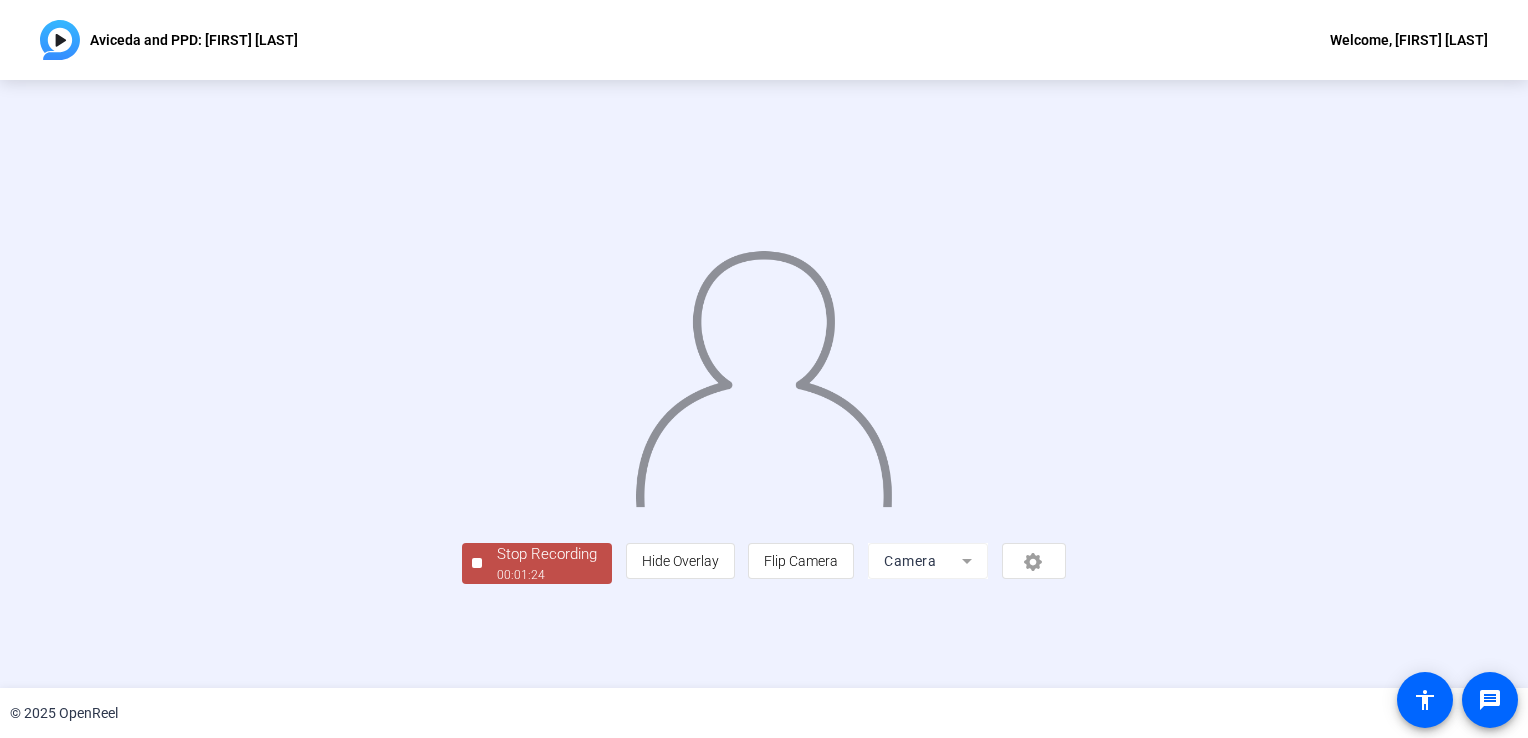 click on "Stop Recording" 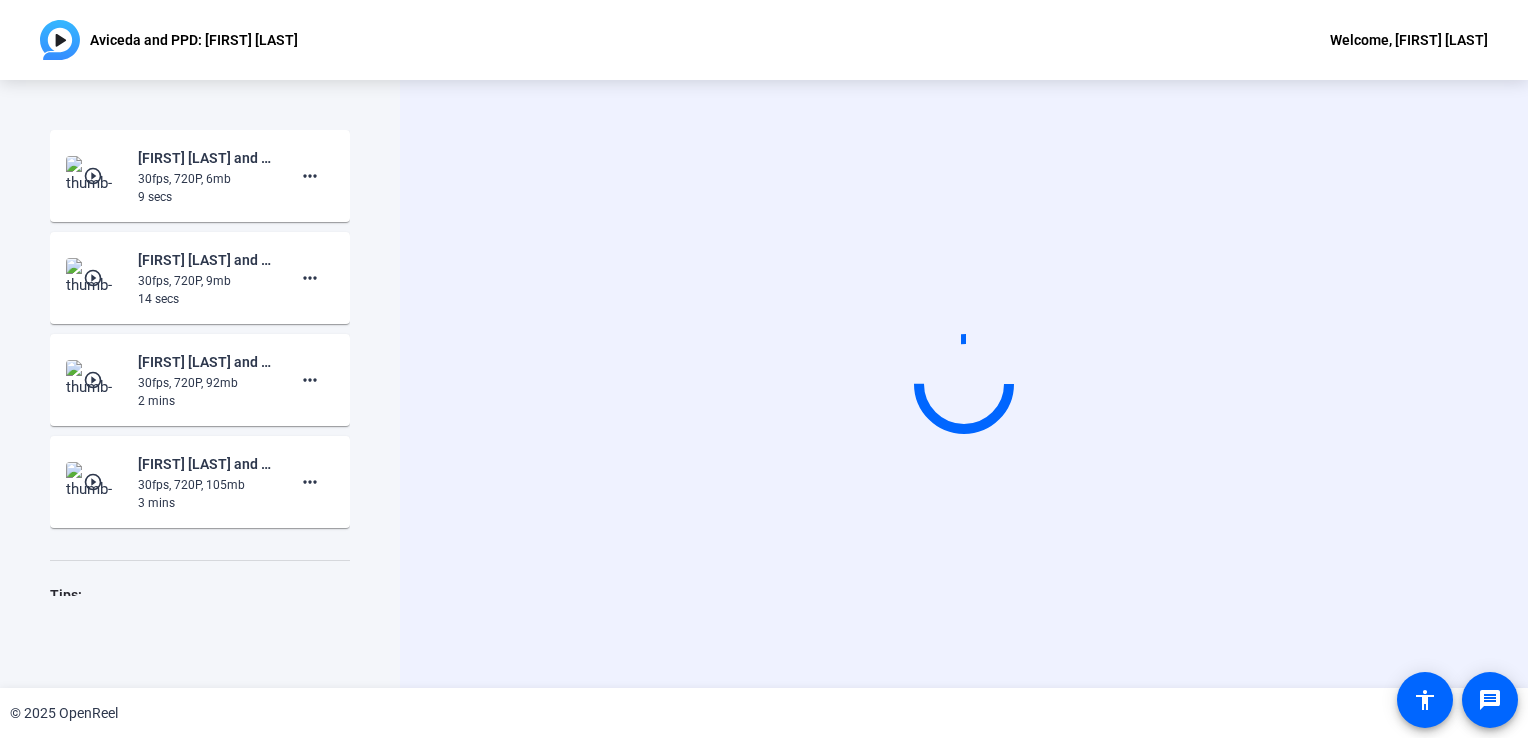 scroll, scrollTop: 0, scrollLeft: 0, axis: both 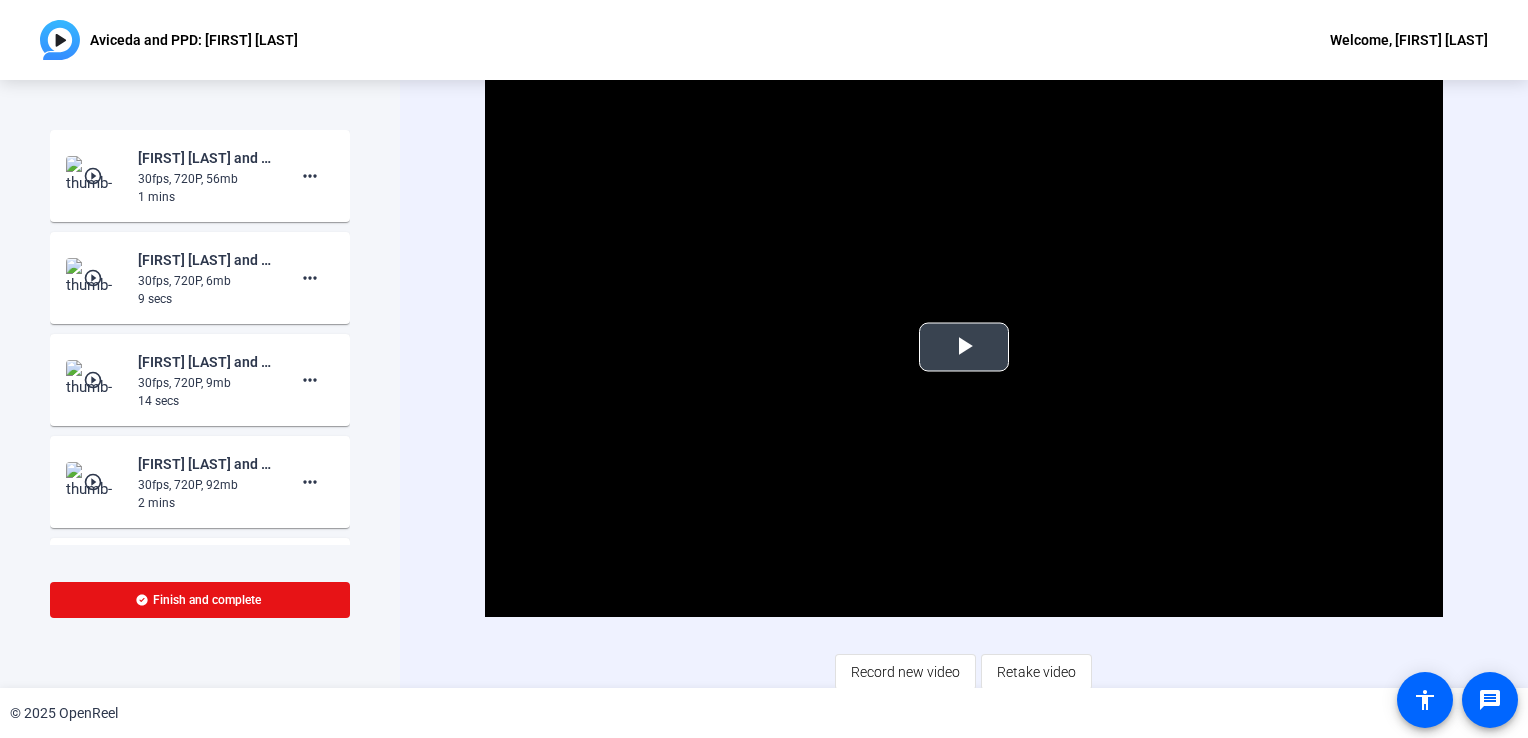 click at bounding box center (964, 347) 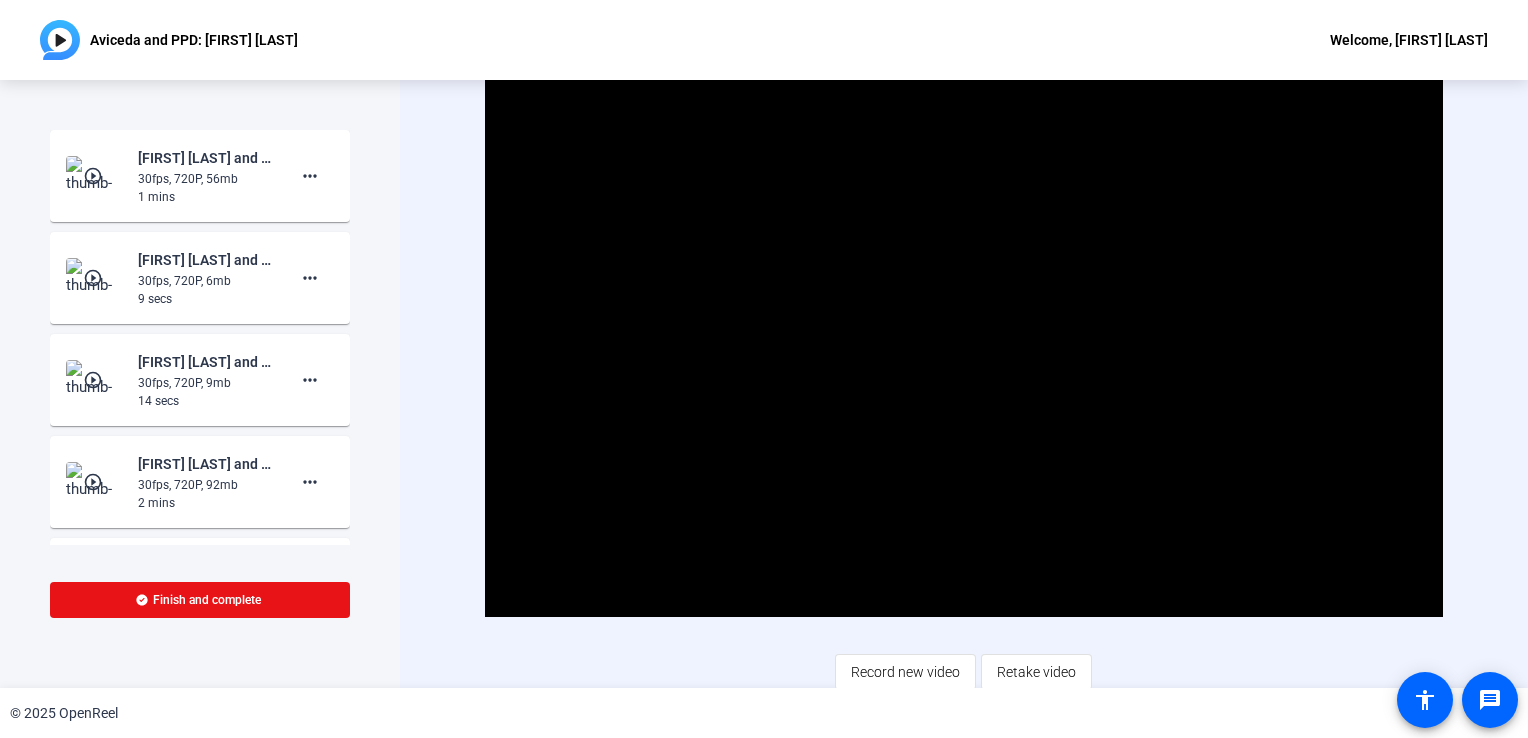 scroll, scrollTop: 5, scrollLeft: 0, axis: vertical 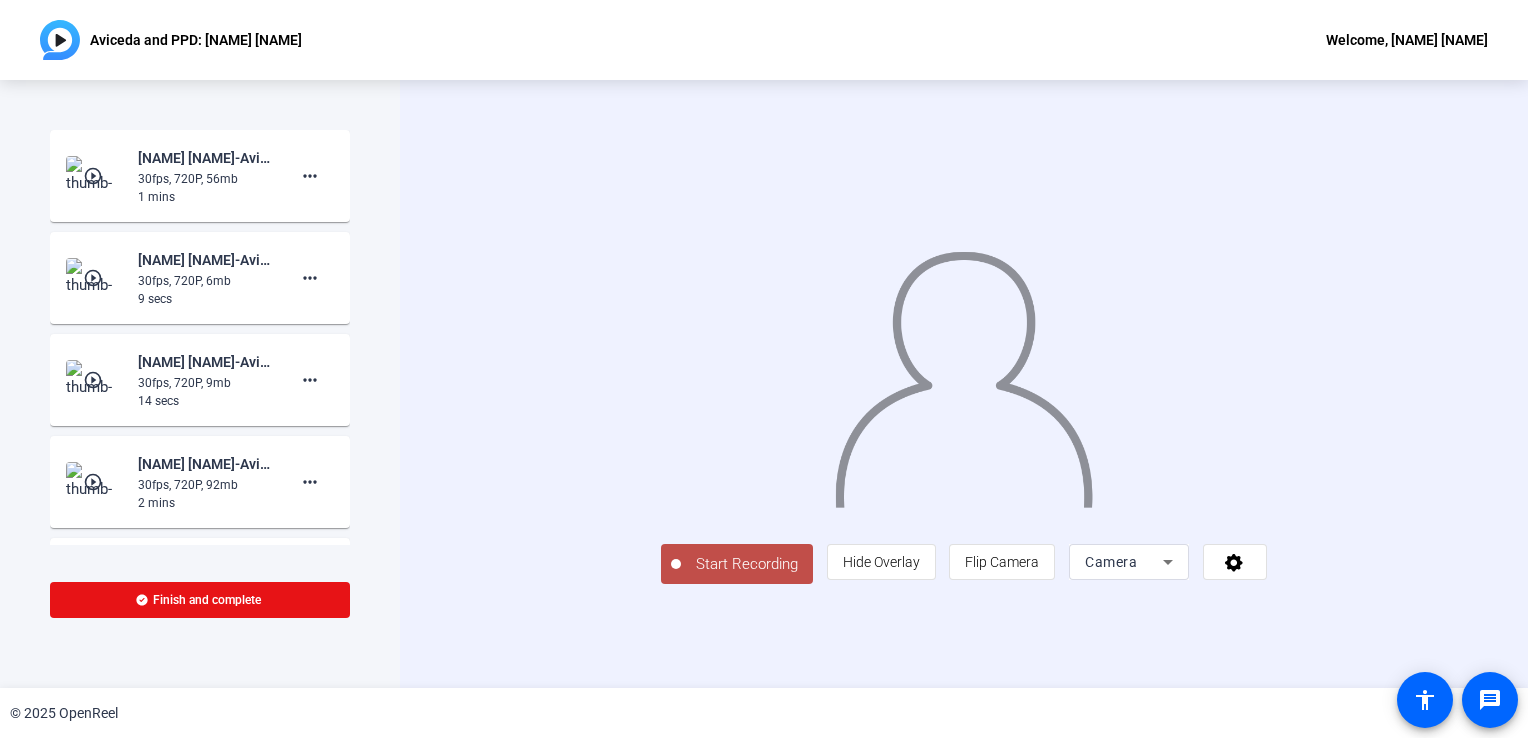 click on "Start Recording" 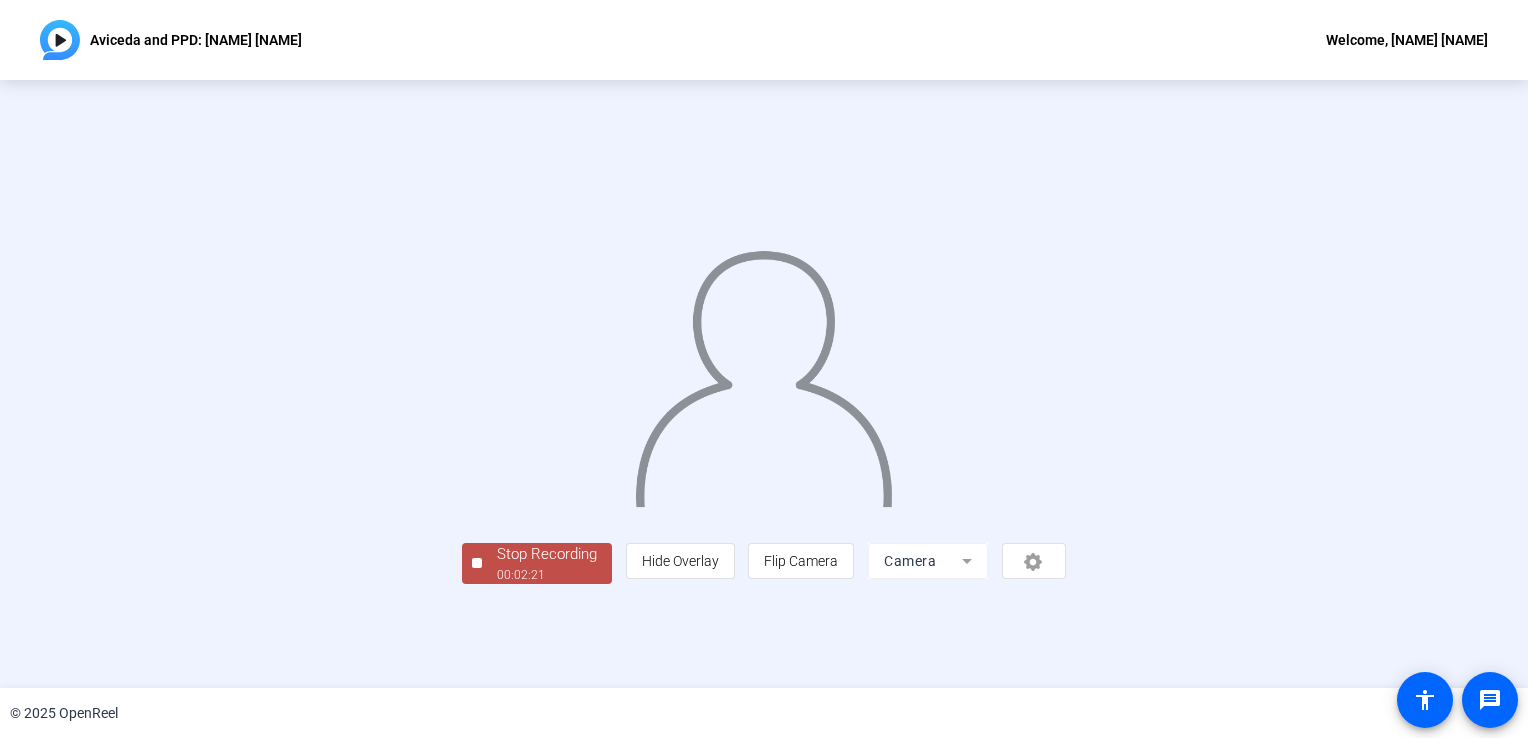 click 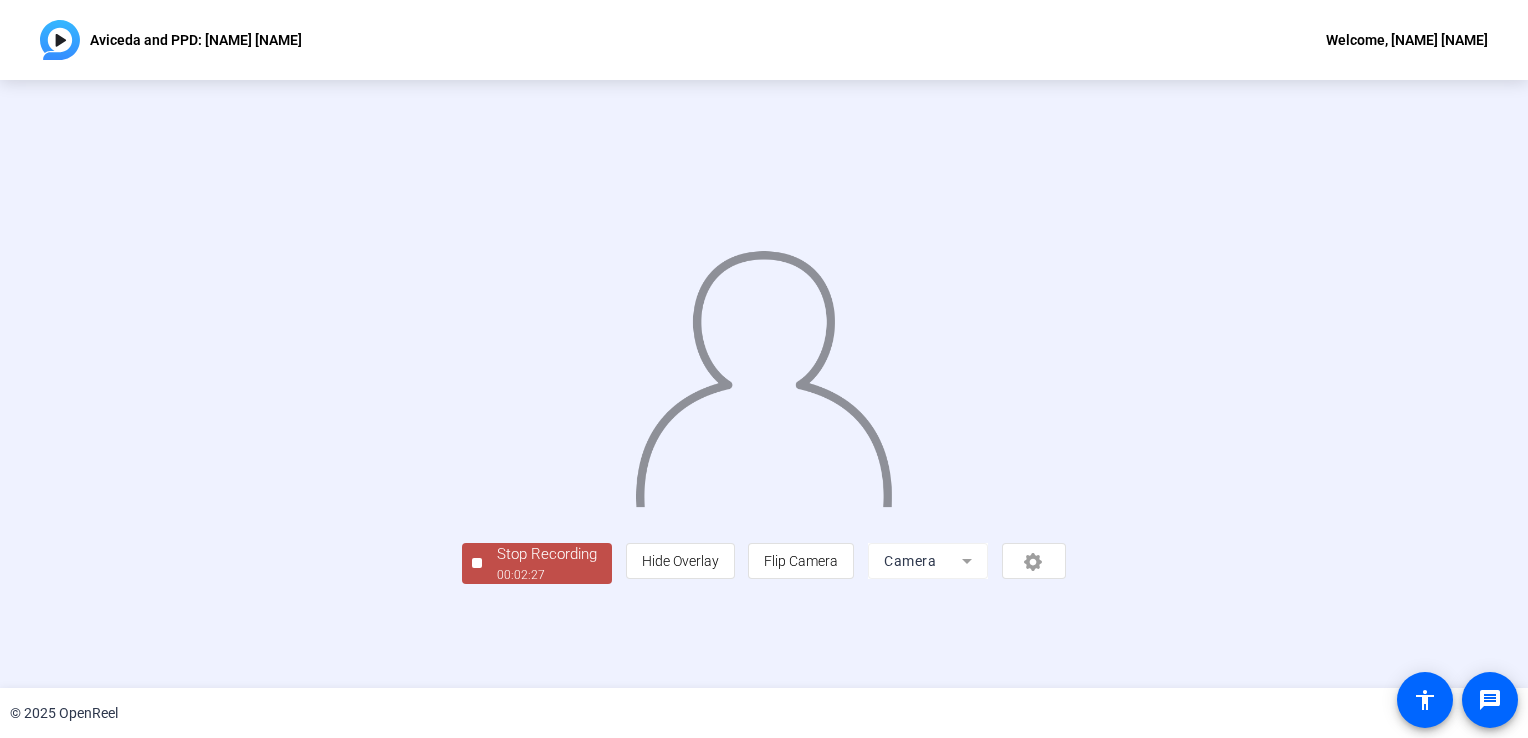 scroll, scrollTop: 56, scrollLeft: 0, axis: vertical 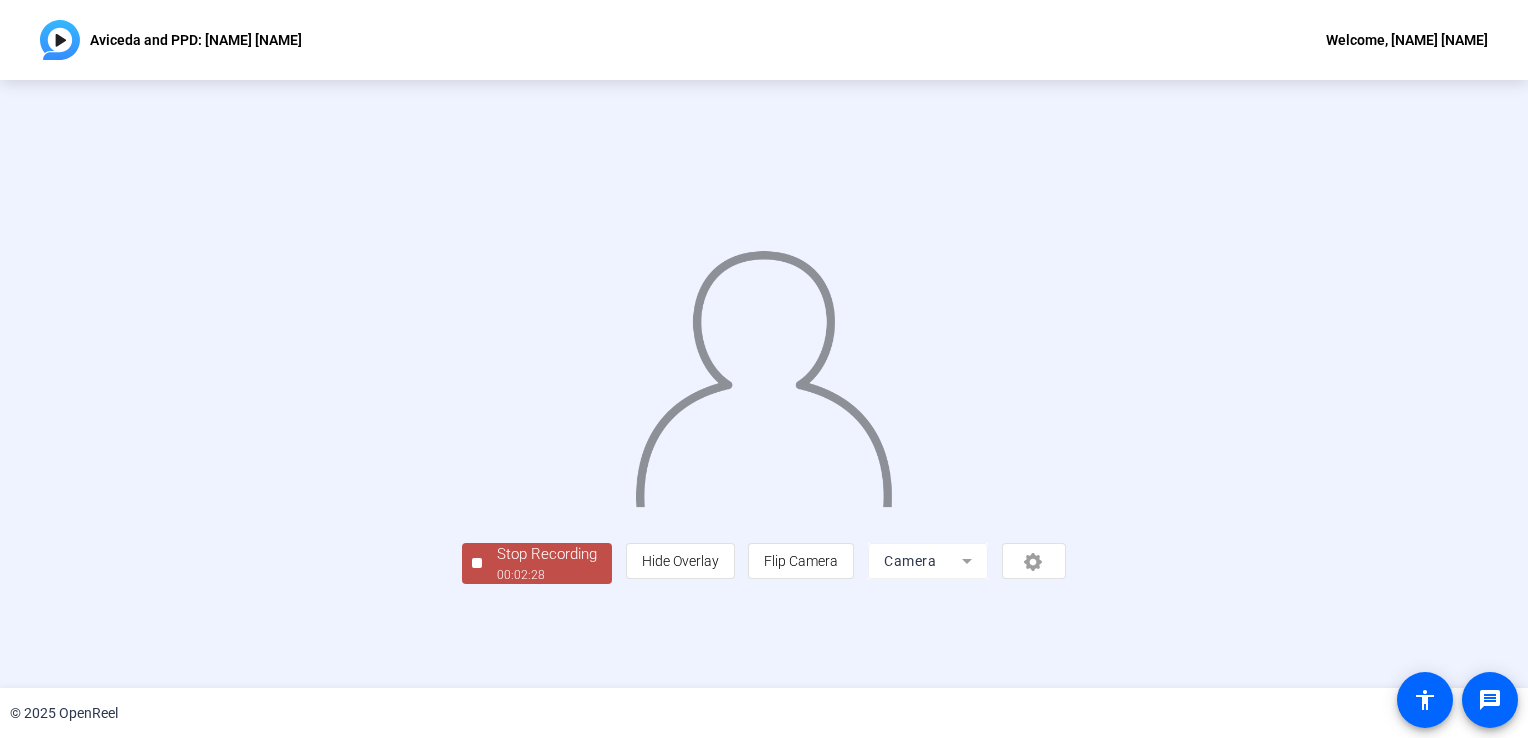 click on "00:02:28" 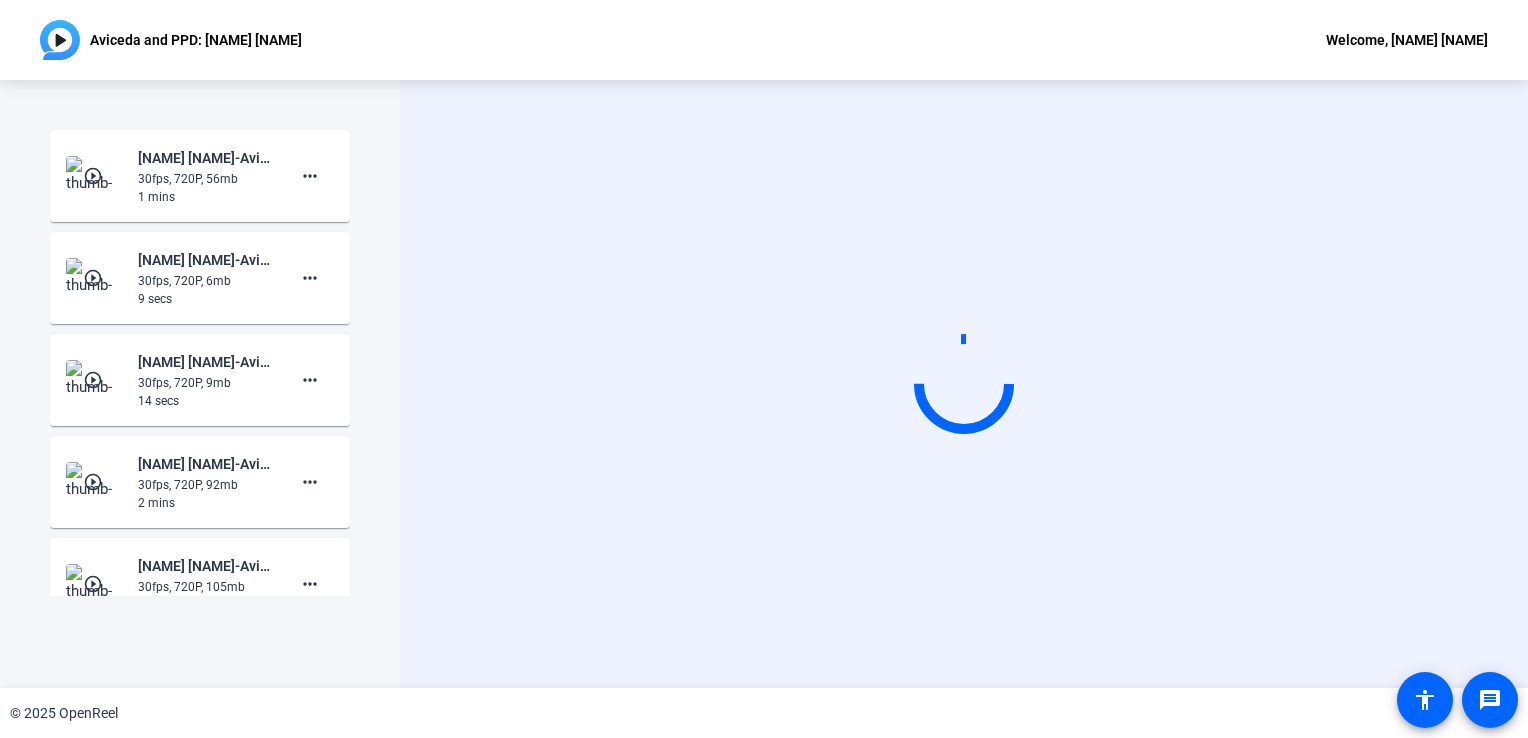 scroll, scrollTop: 0, scrollLeft: 0, axis: both 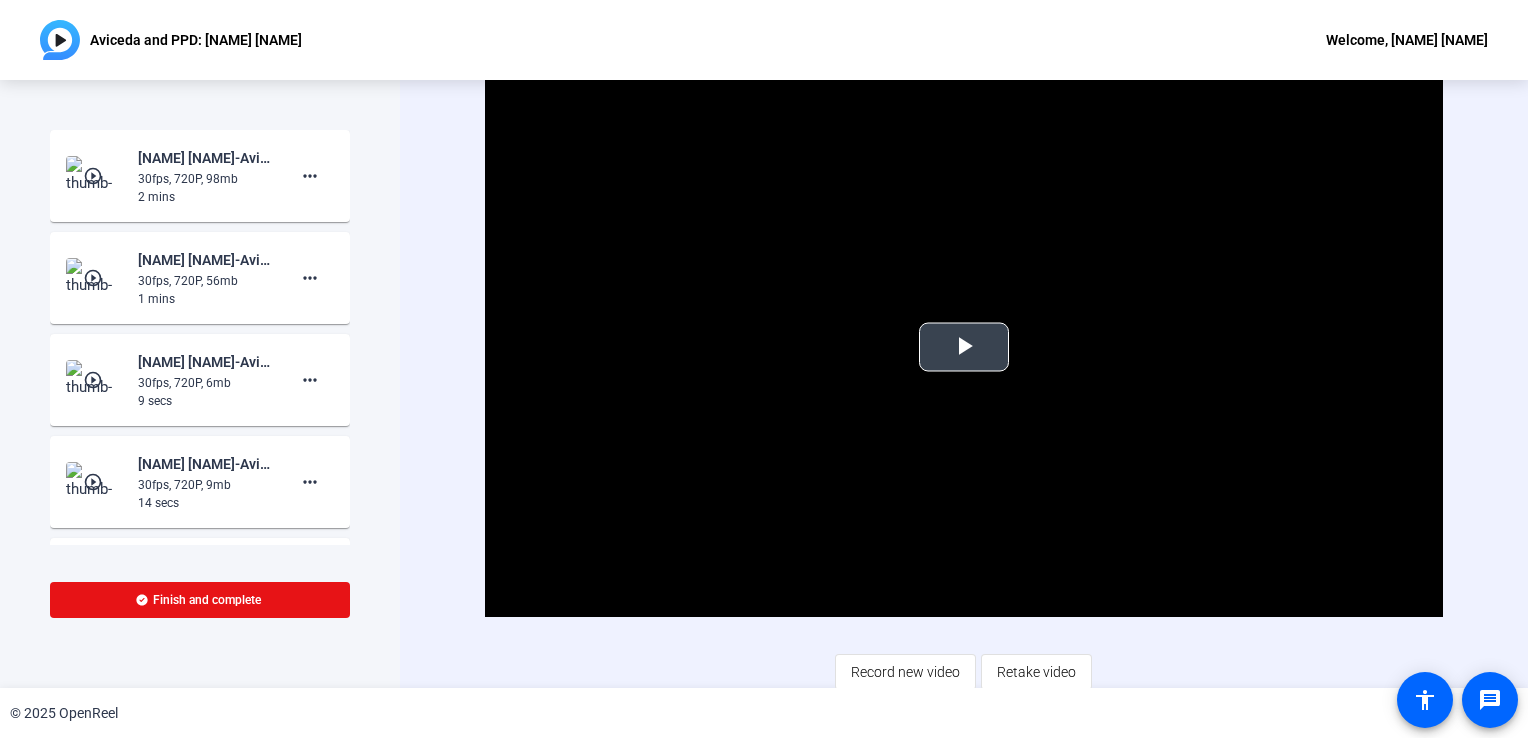 click at bounding box center [964, 347] 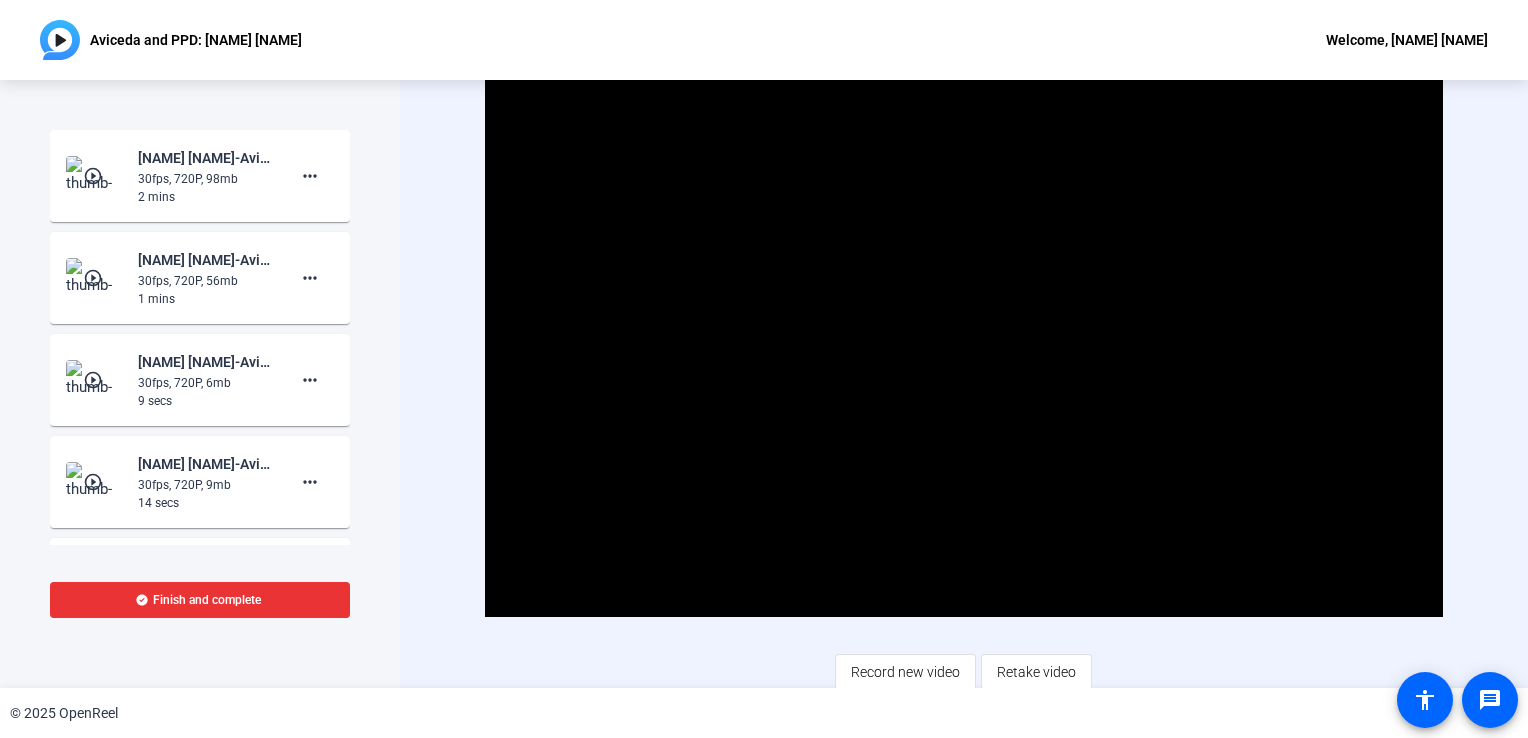 click 